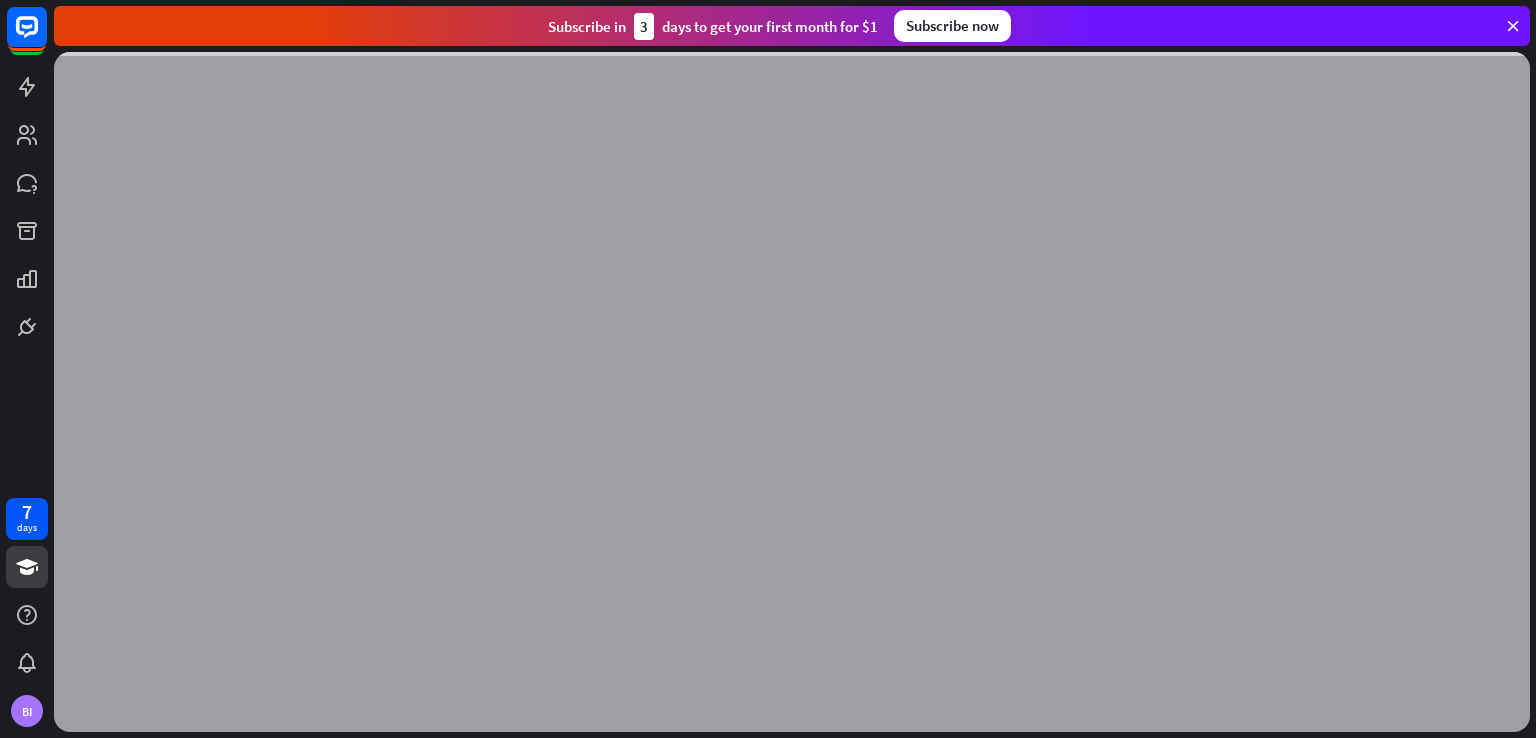 scroll, scrollTop: 0, scrollLeft: 0, axis: both 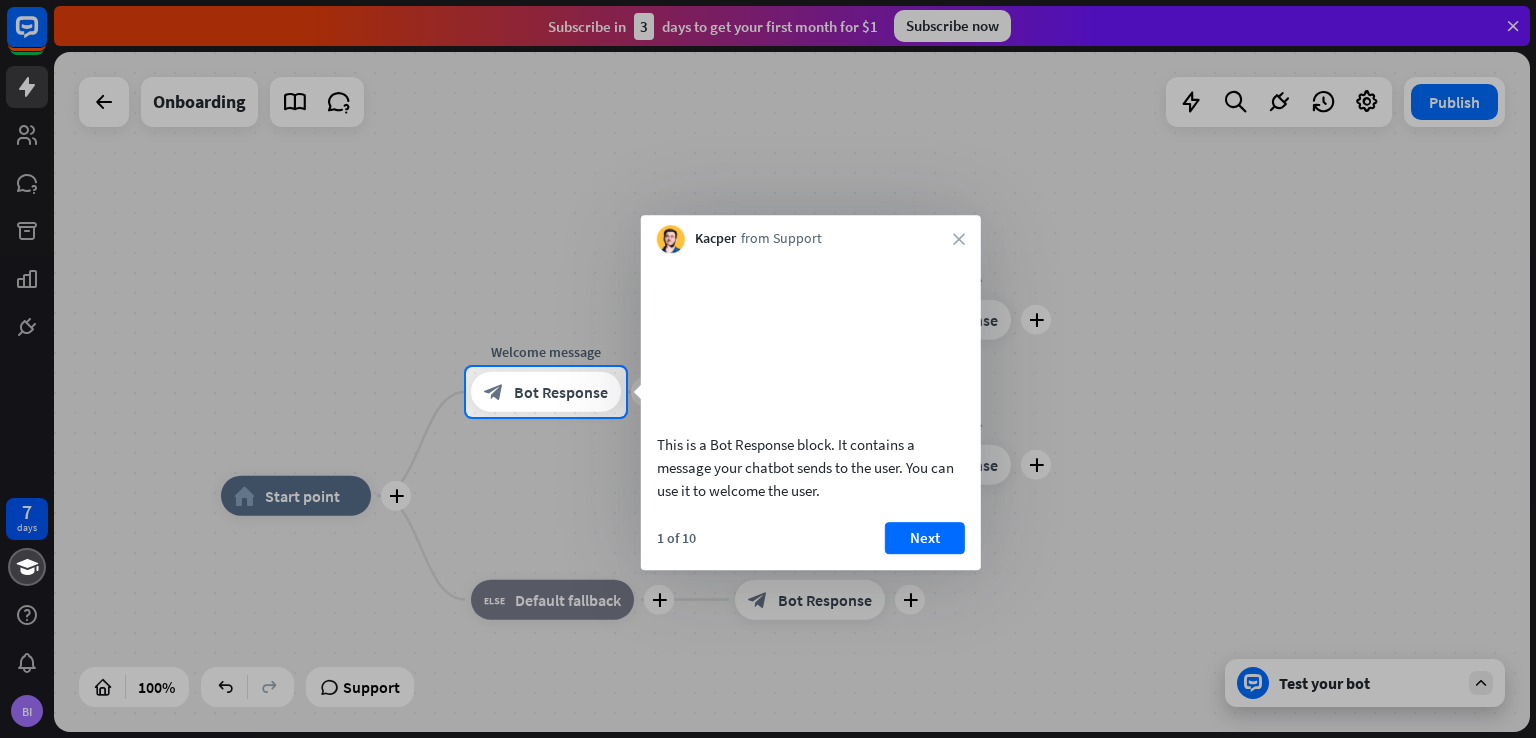 click on "close" at bounding box center [959, 239] 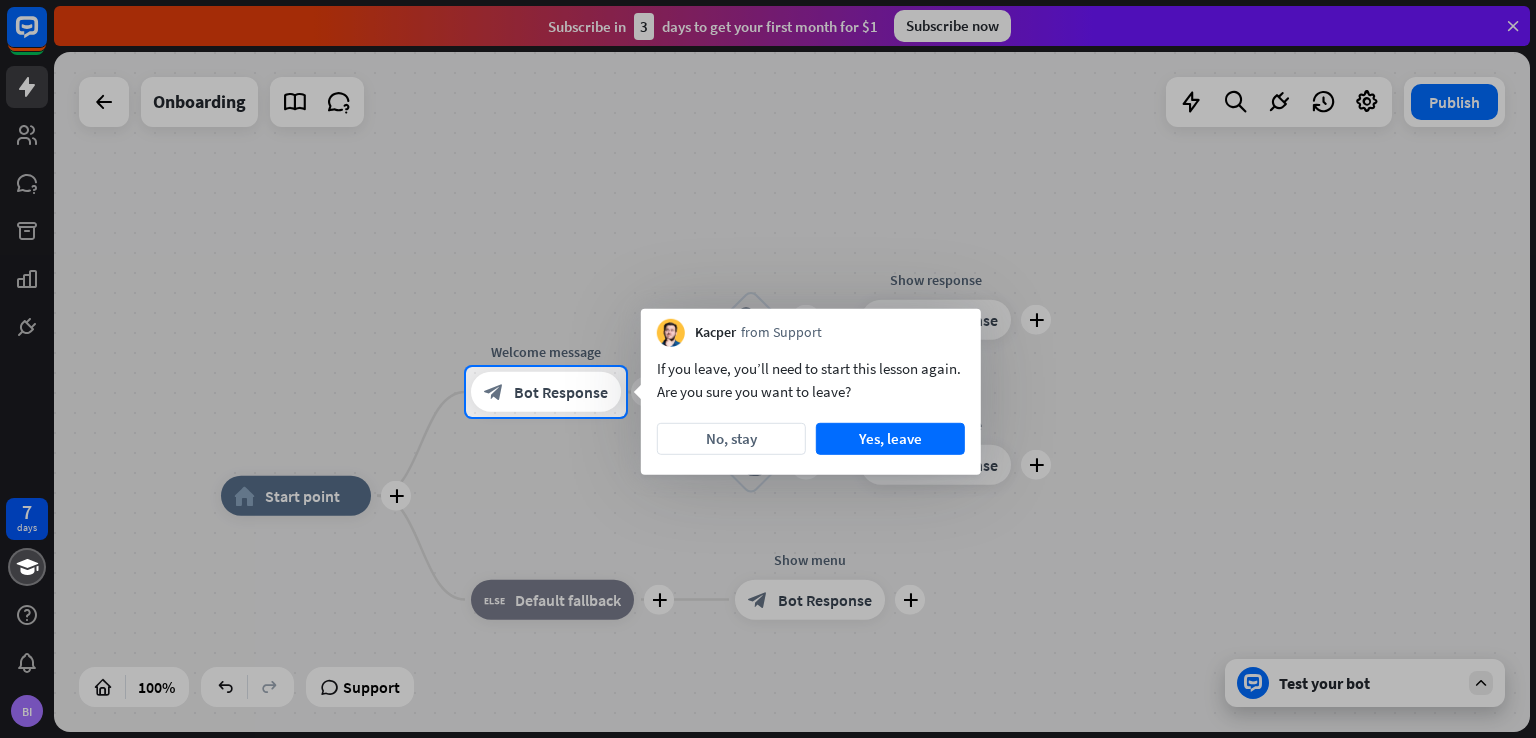 click on "No, stay" at bounding box center [731, 439] 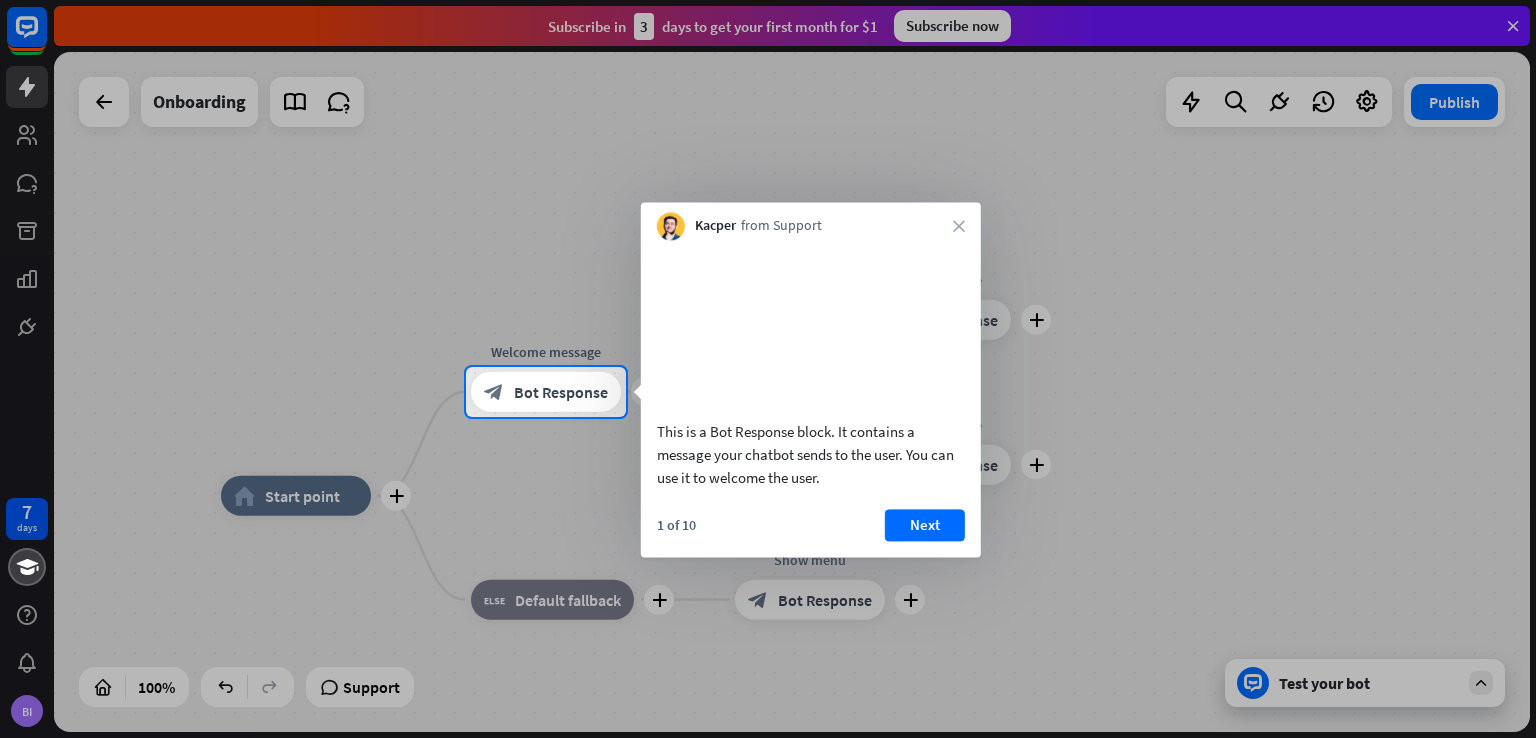 click on "close" at bounding box center (959, 226) 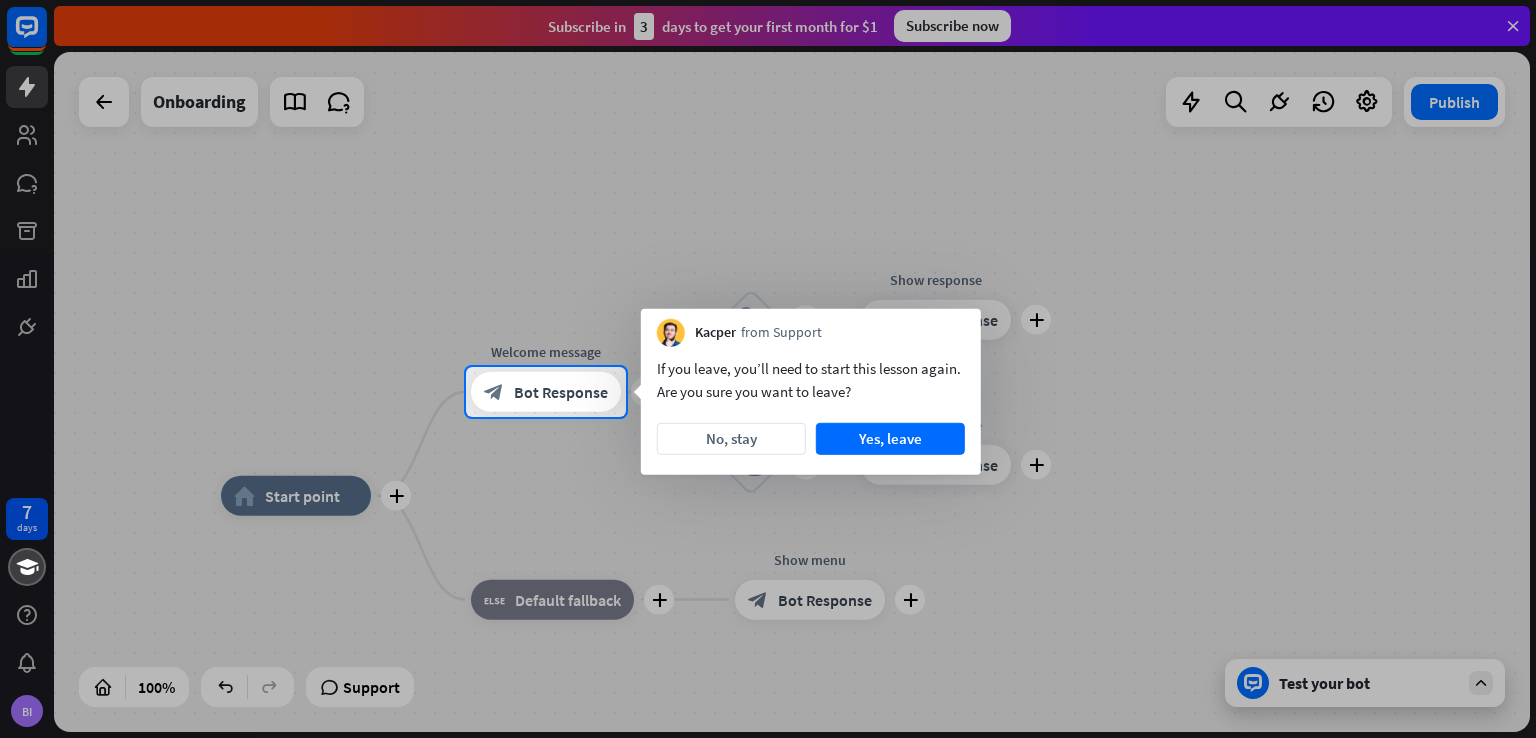 click on "No, stay" at bounding box center [731, 439] 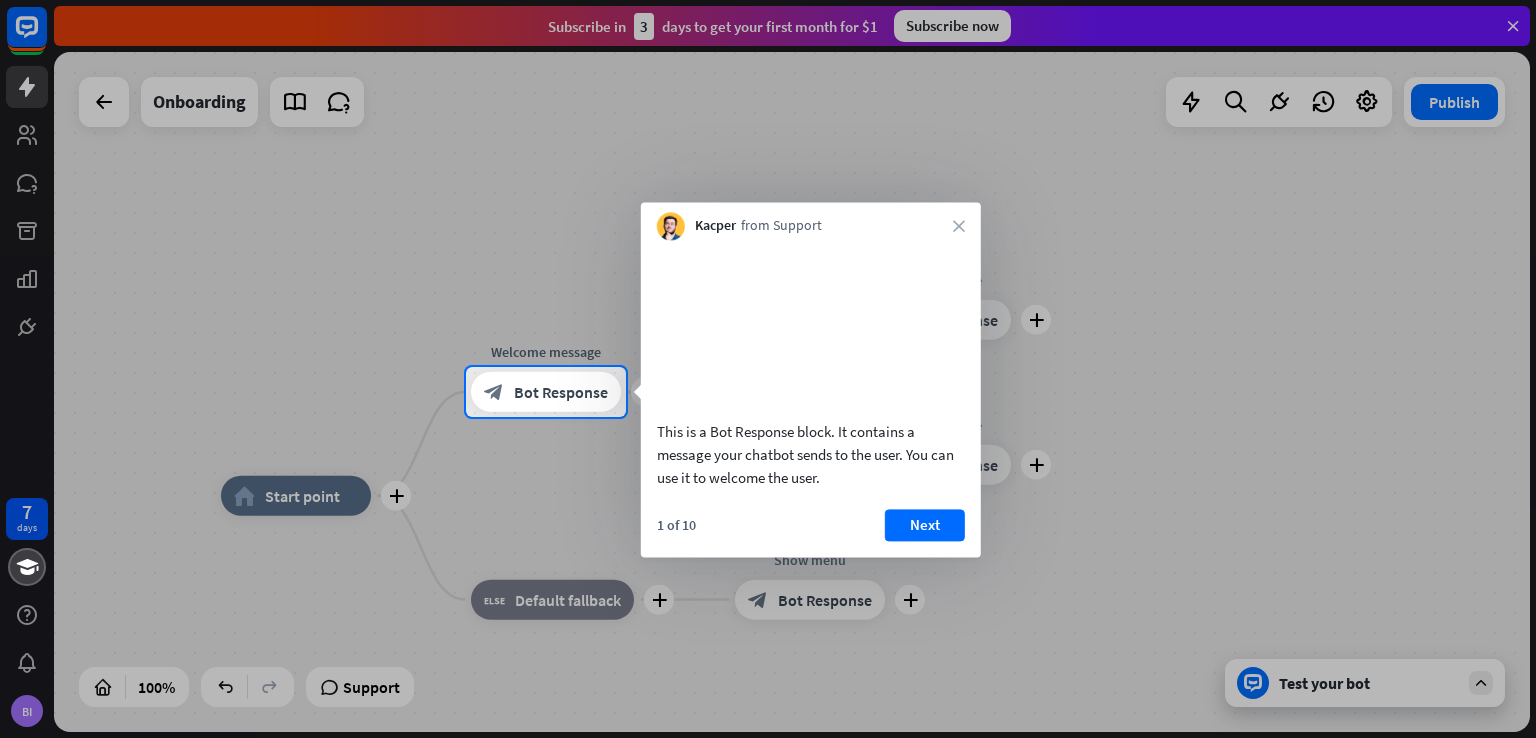click on "Next" at bounding box center [925, 525] 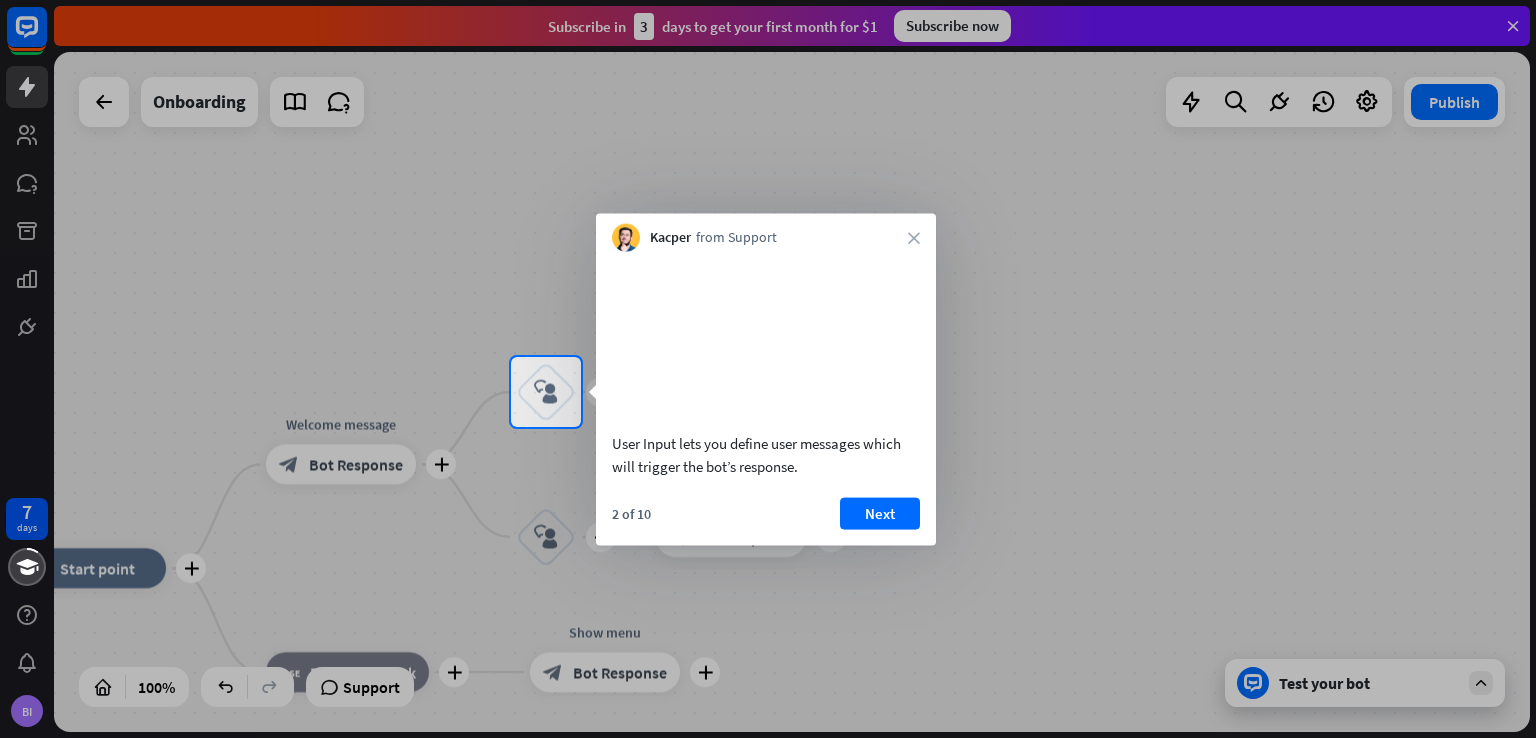 click on "Next" at bounding box center (880, 513) 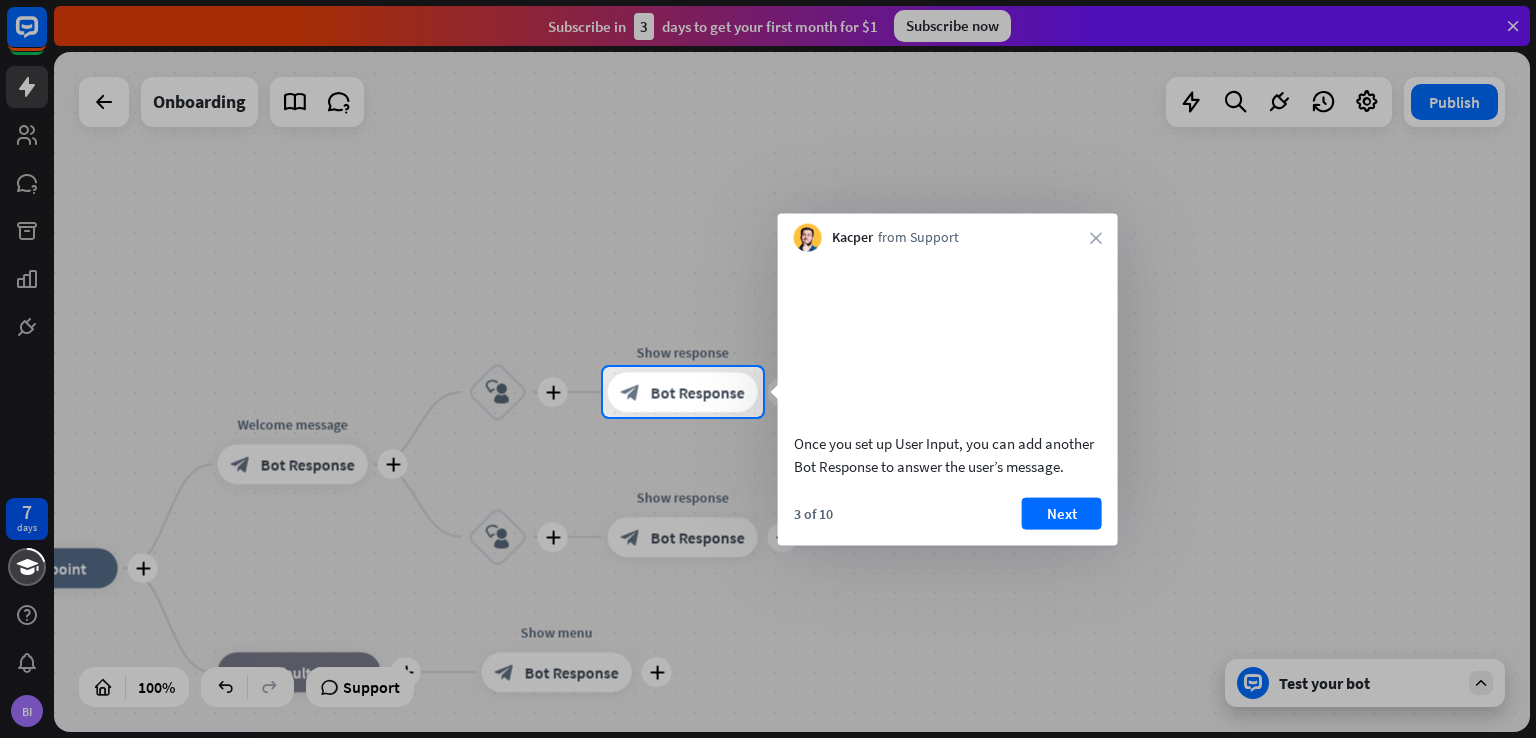 scroll, scrollTop: 0, scrollLeft: 0, axis: both 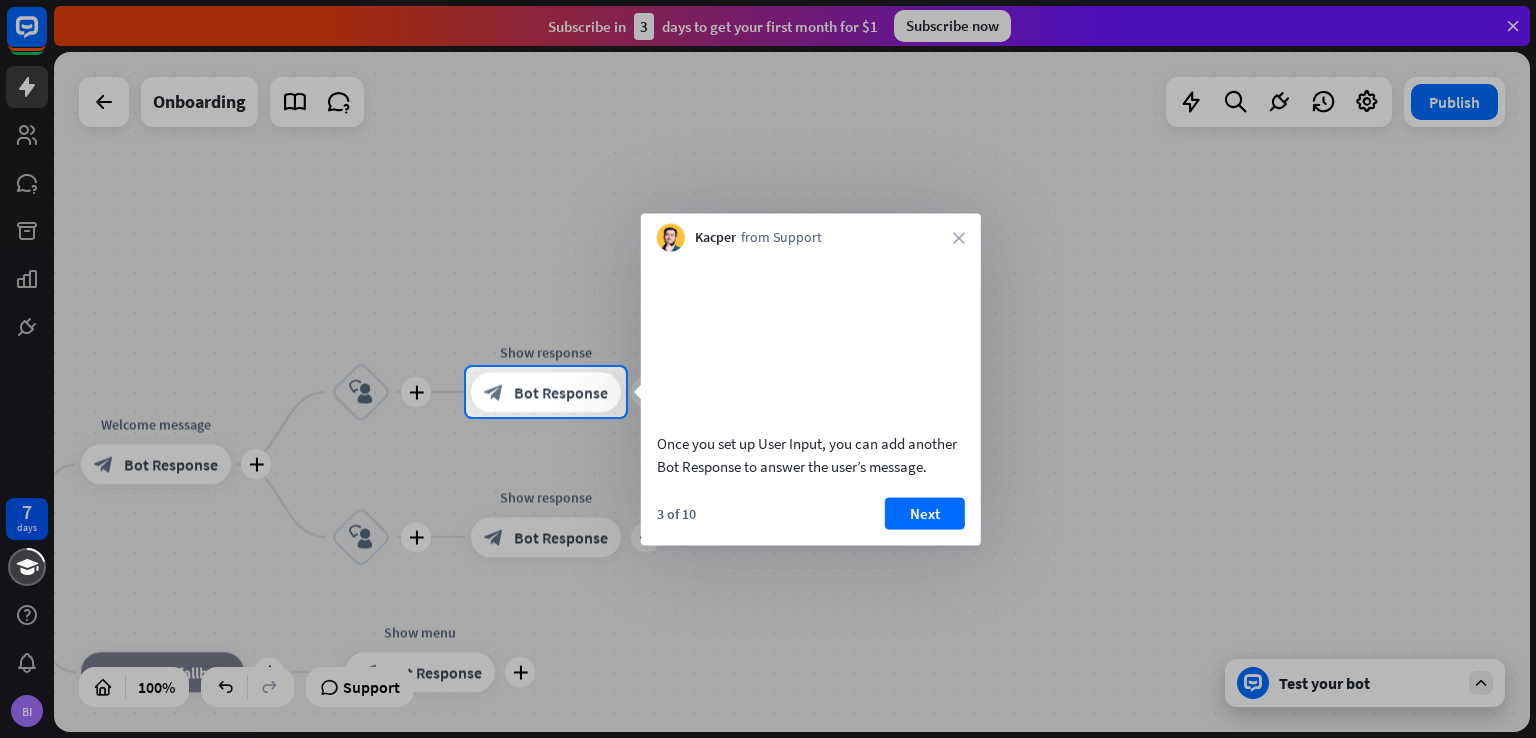 click on "Next" at bounding box center [925, 513] 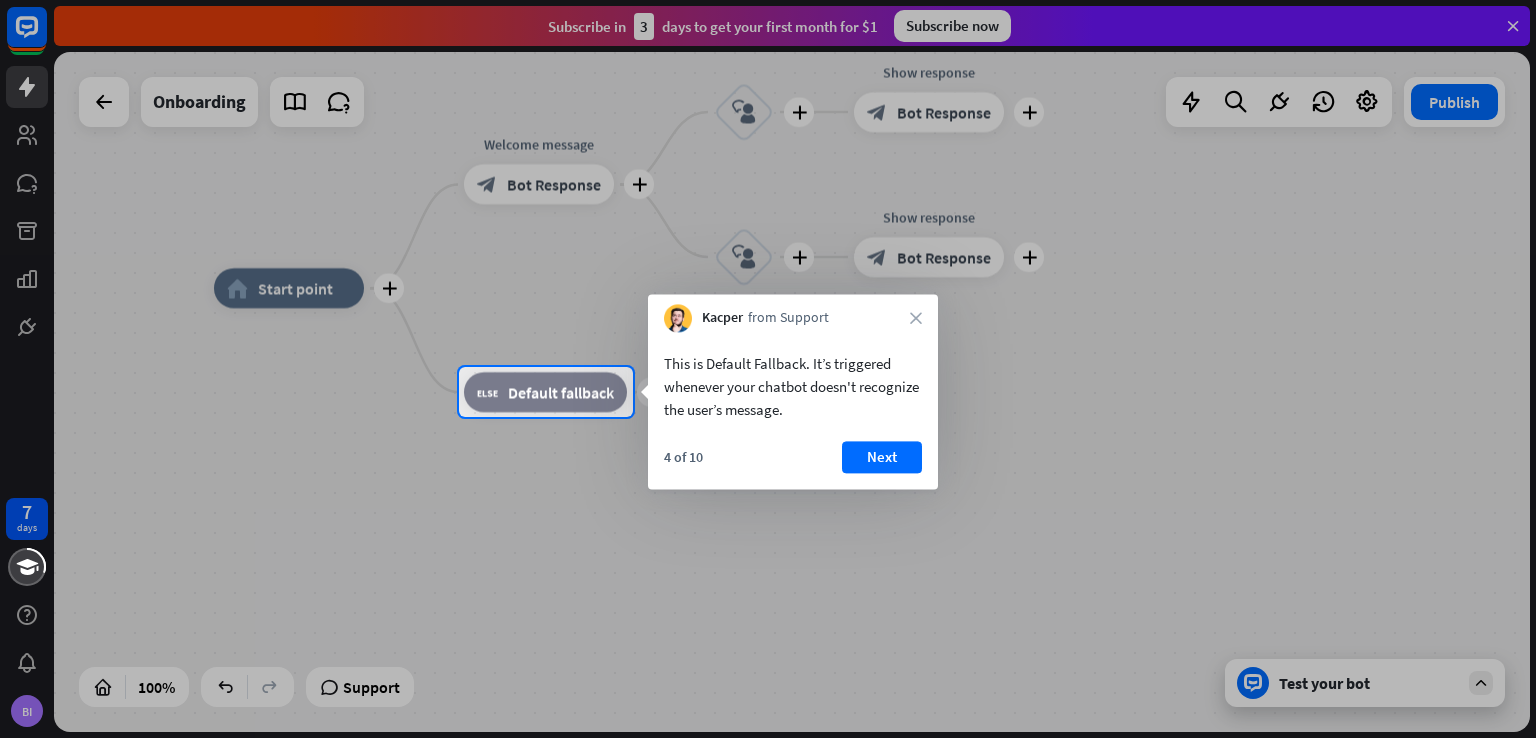 click on "Next" at bounding box center (882, 457) 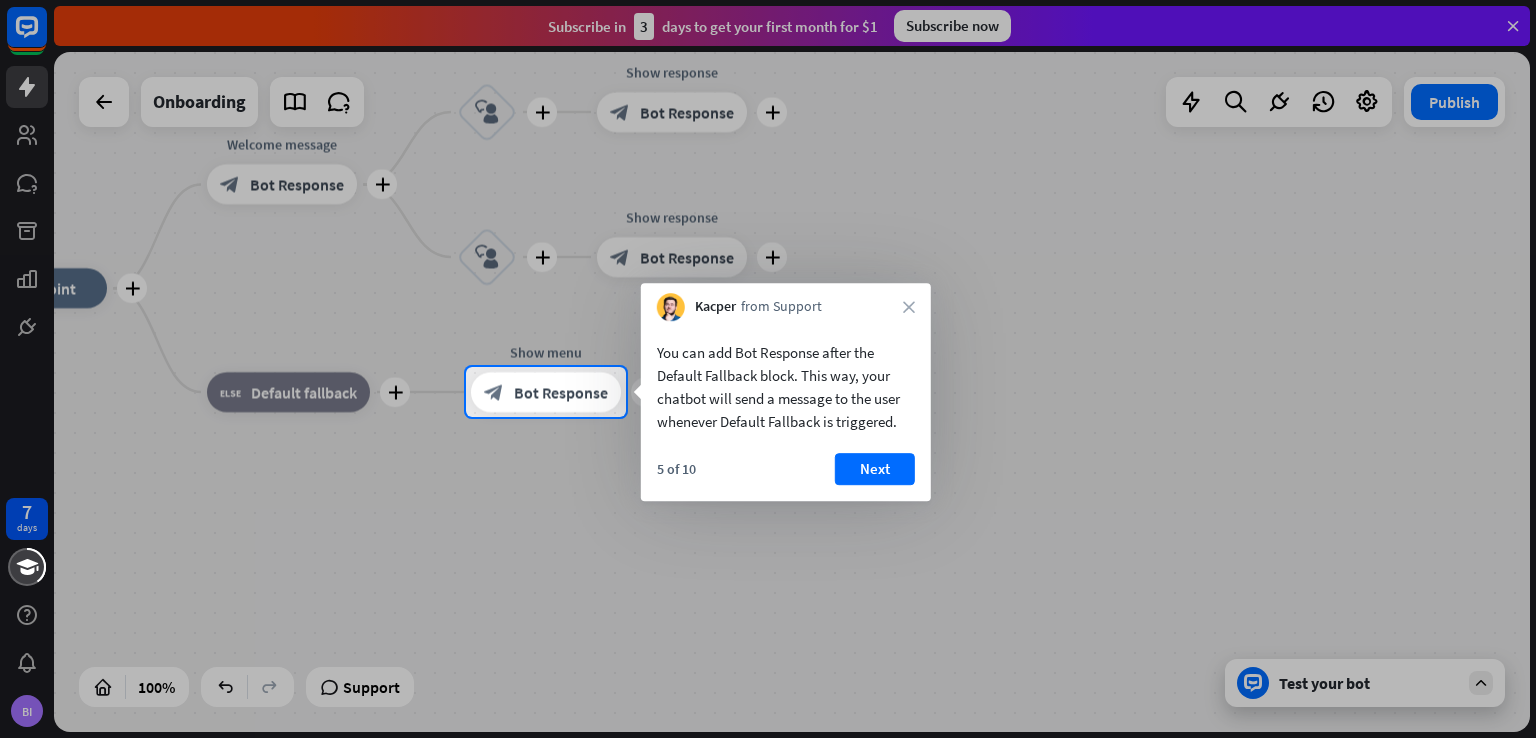 click on "Next" at bounding box center (875, 469) 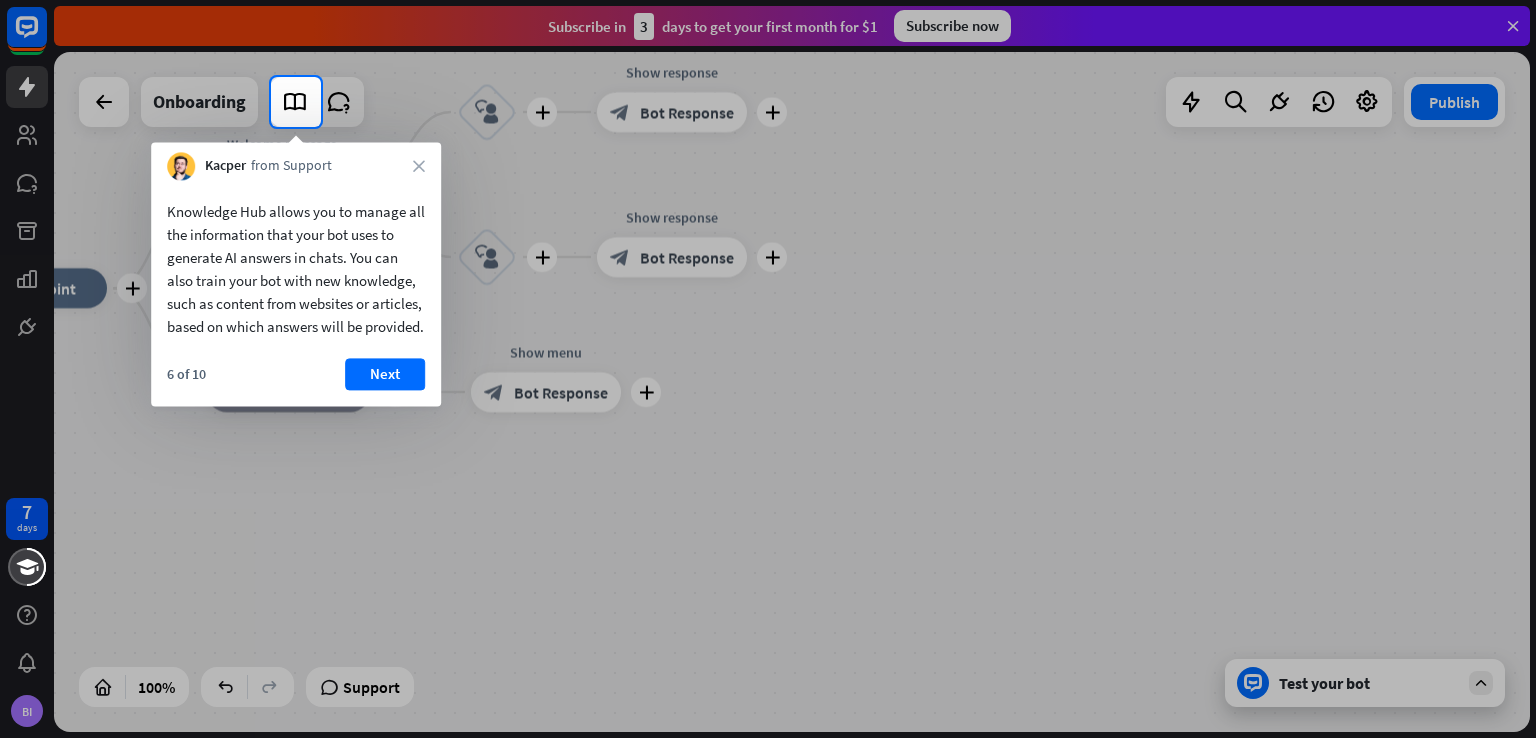 click on "Next" at bounding box center [385, 374] 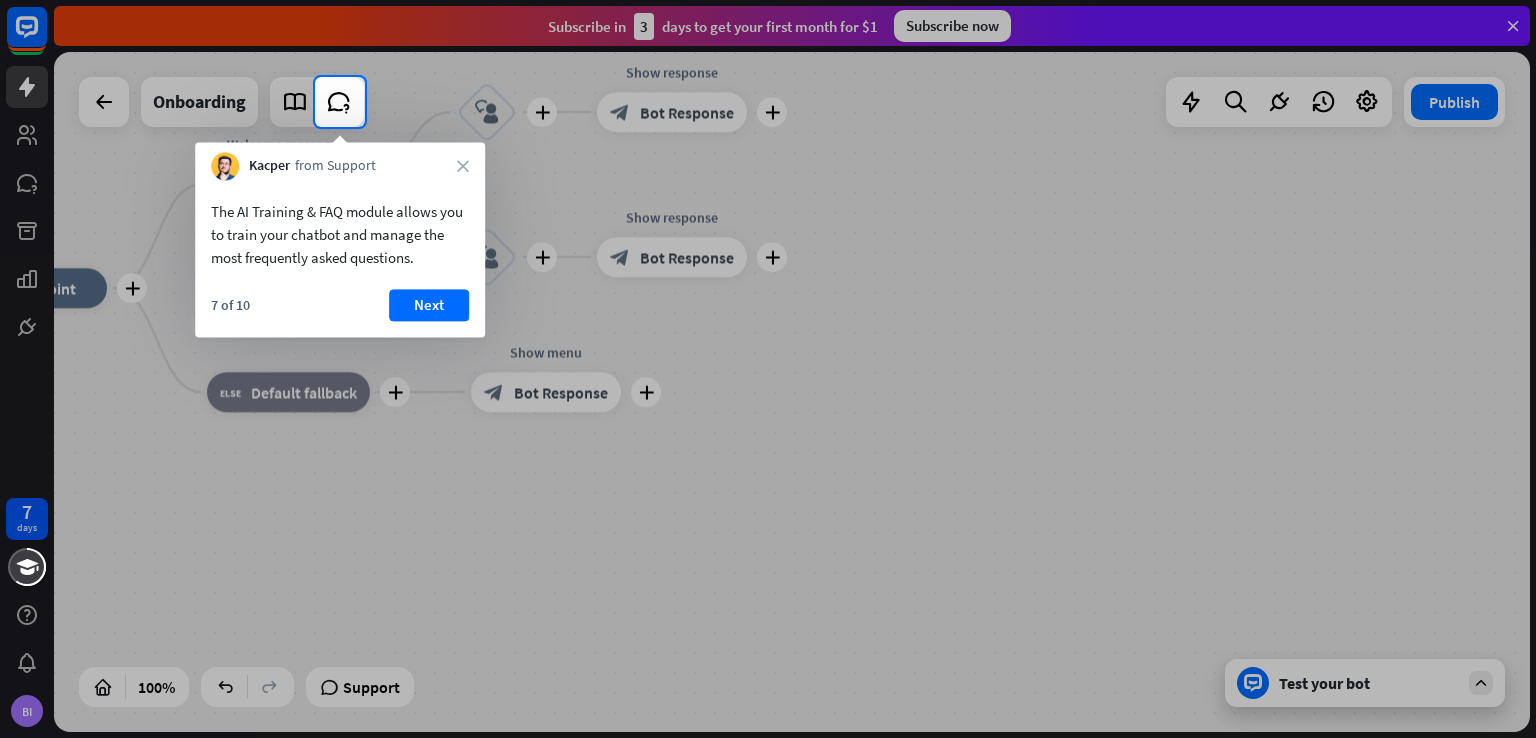 click on "Next" at bounding box center (429, 305) 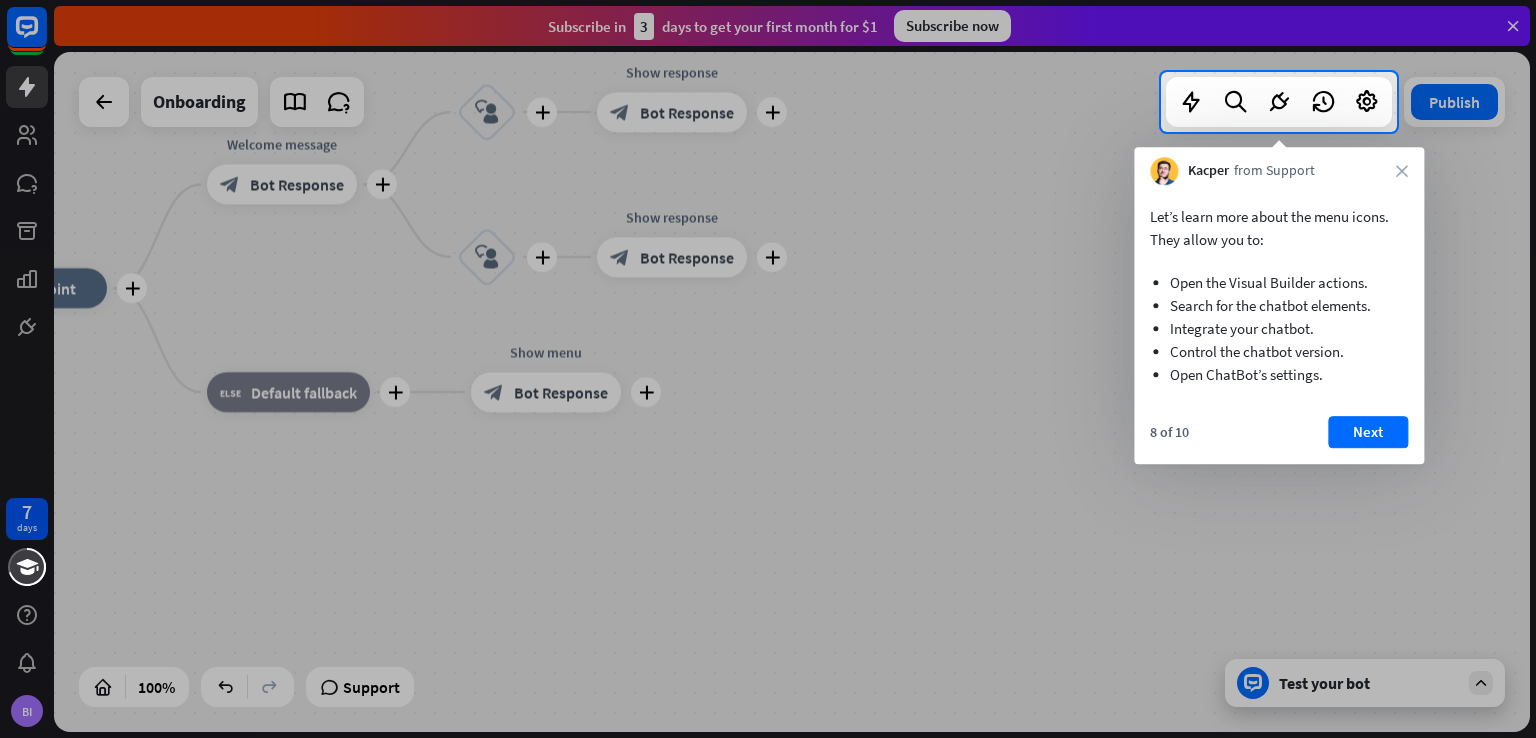 click on "Next" at bounding box center [1368, 432] 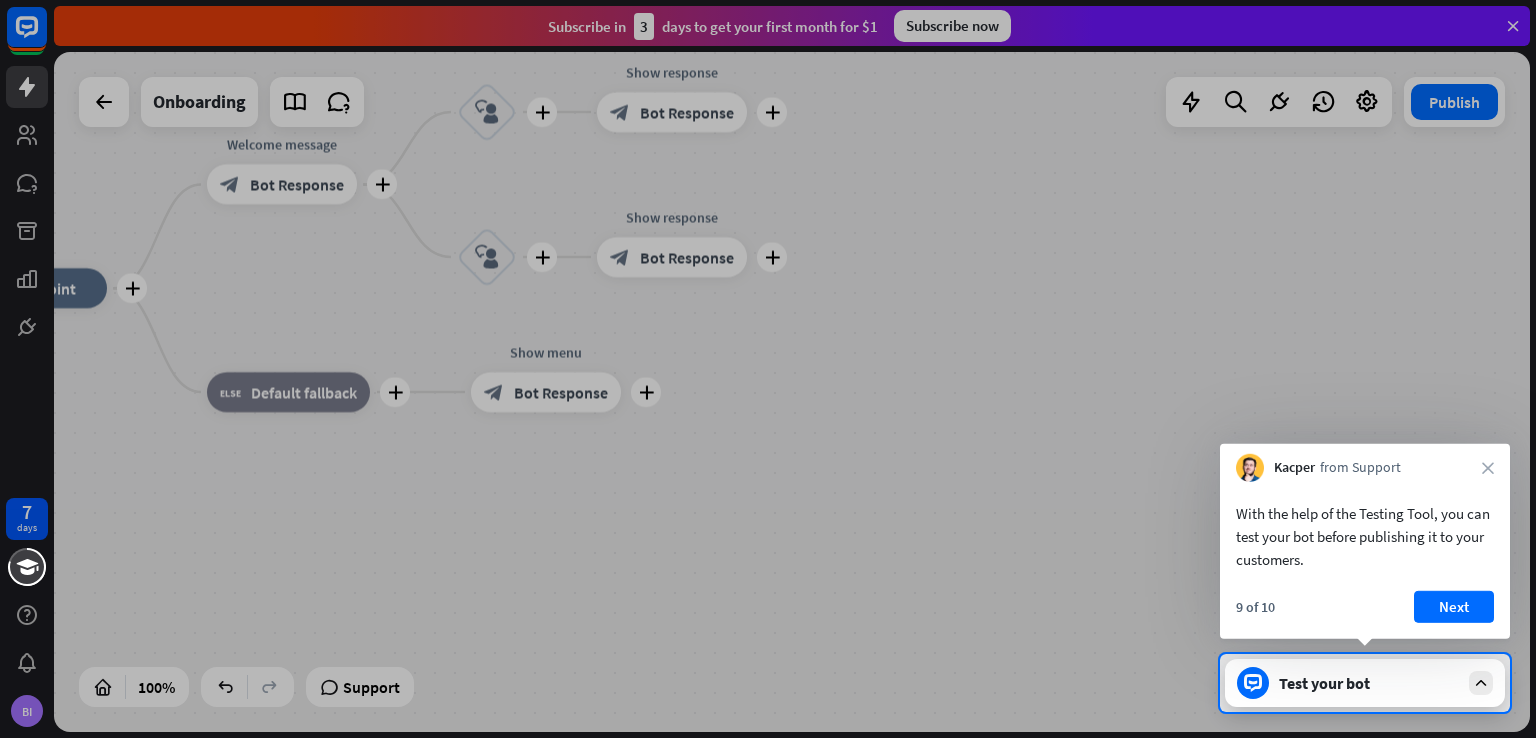 click on "close" at bounding box center (1488, 468) 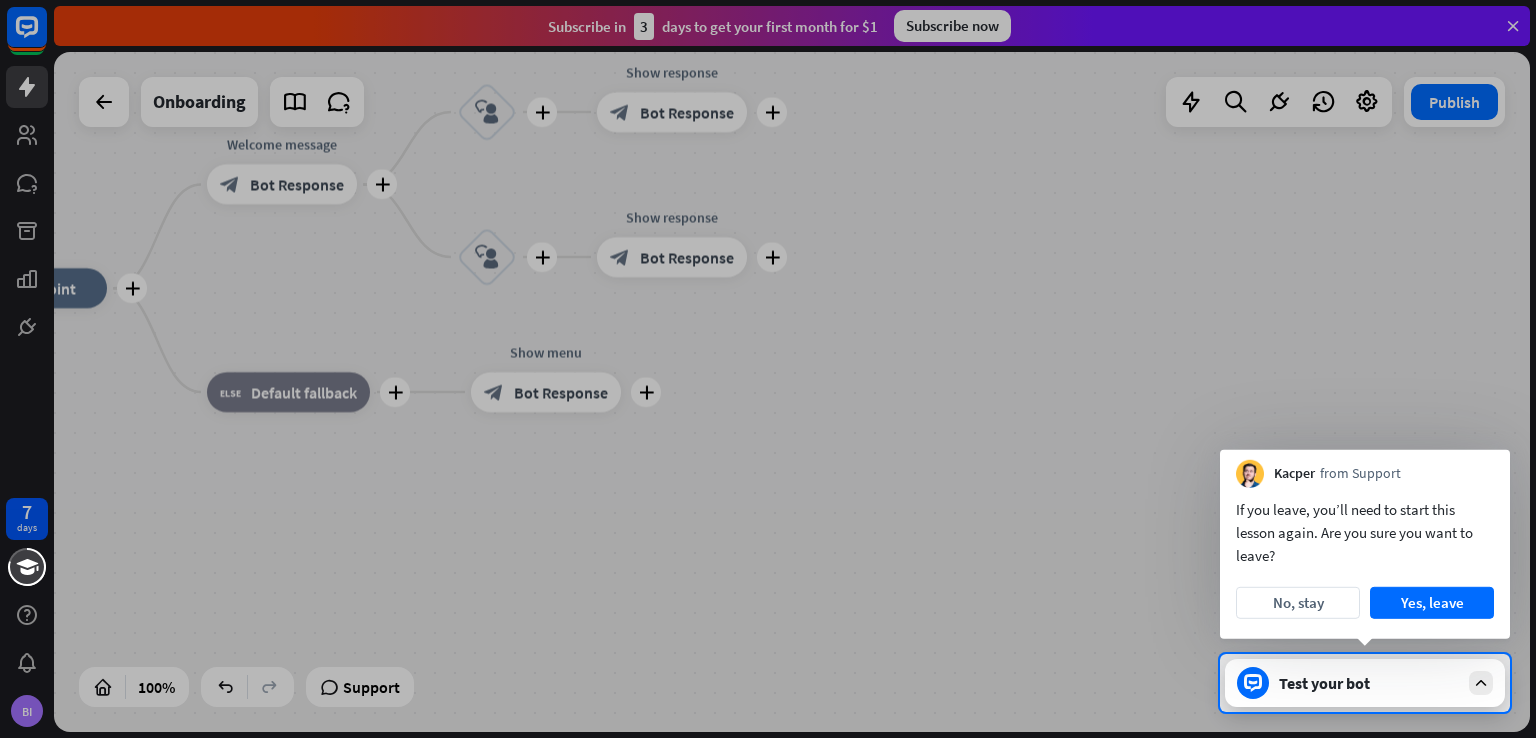 click on "Yes, leave" at bounding box center [1432, 603] 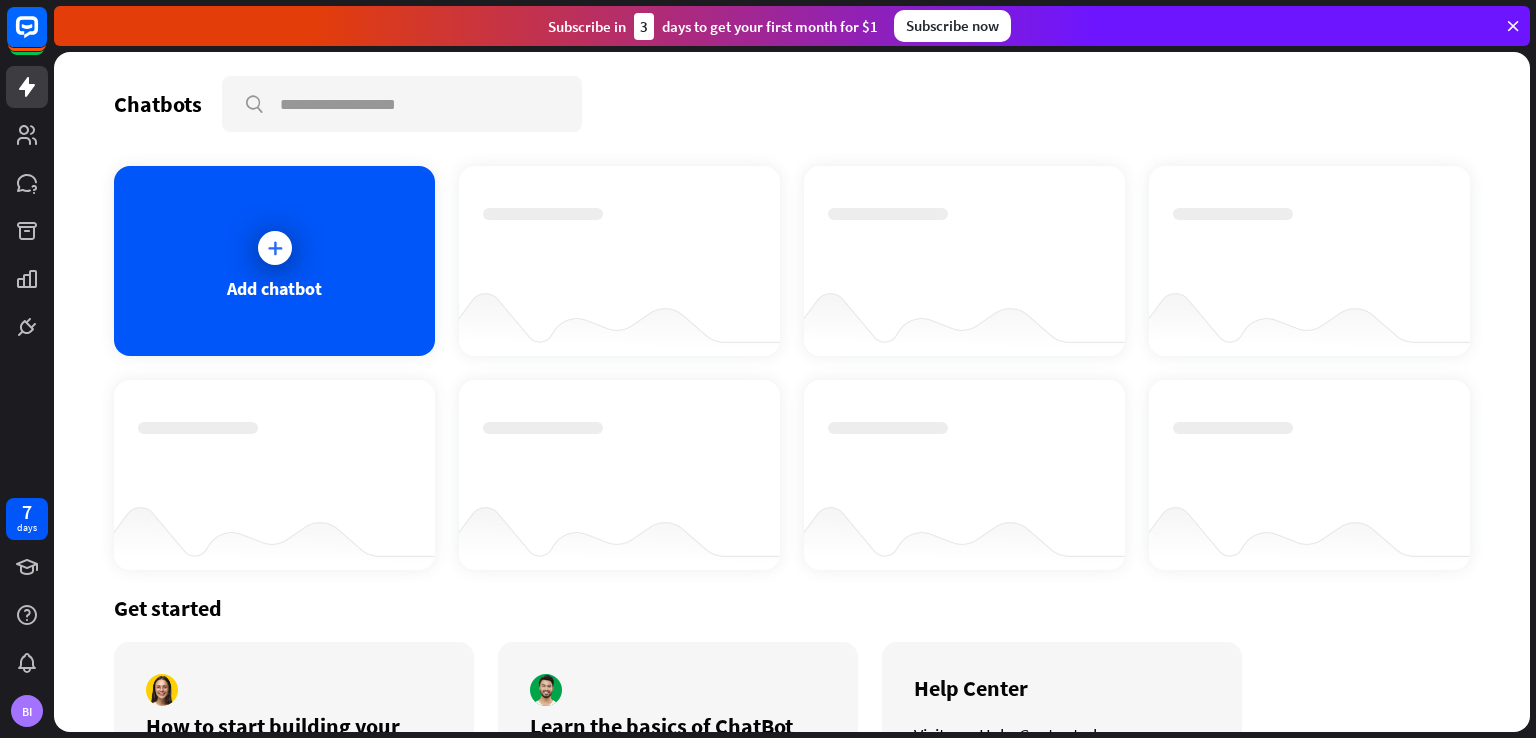 click on "Add chatbot" at bounding box center [274, 261] 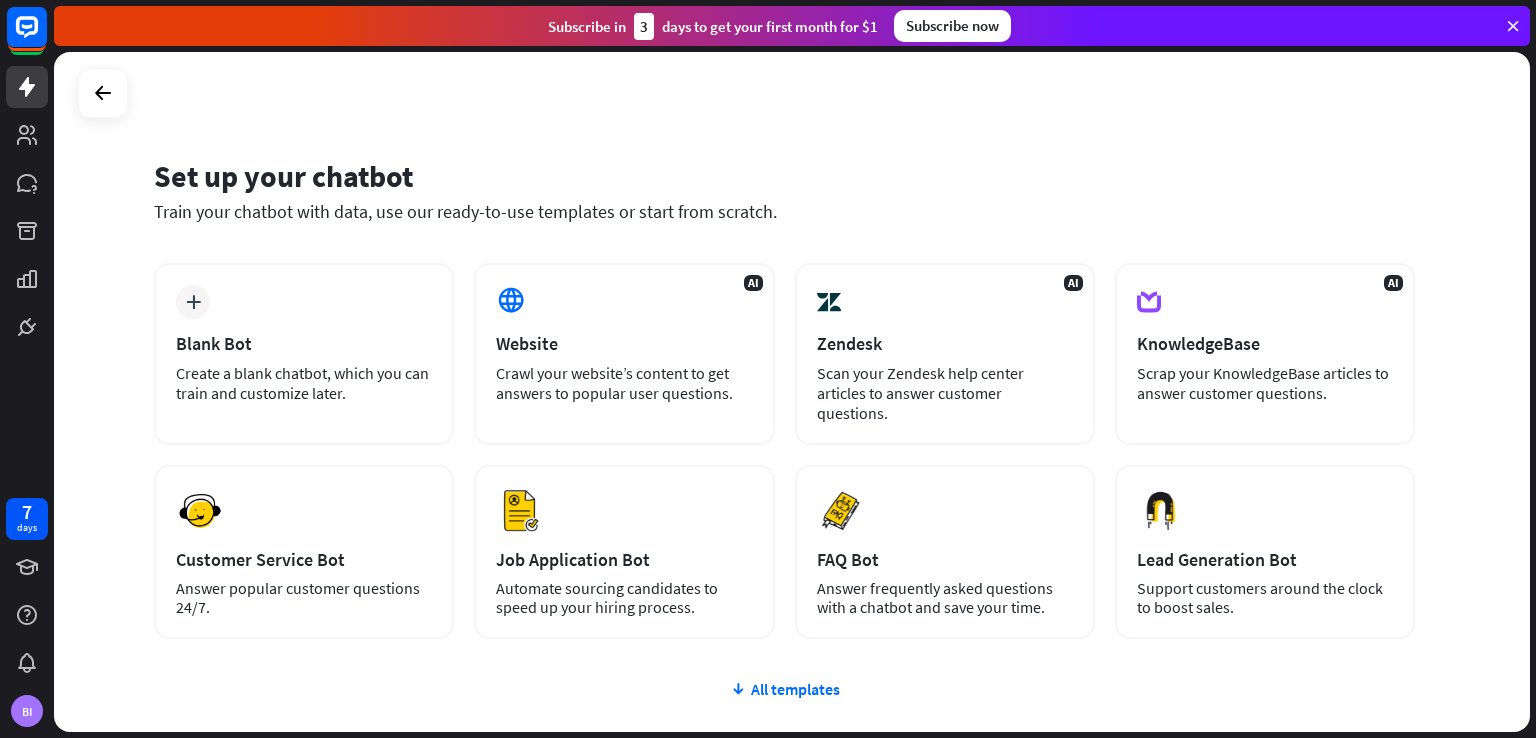 click on "Blank Bot" at bounding box center (304, 343) 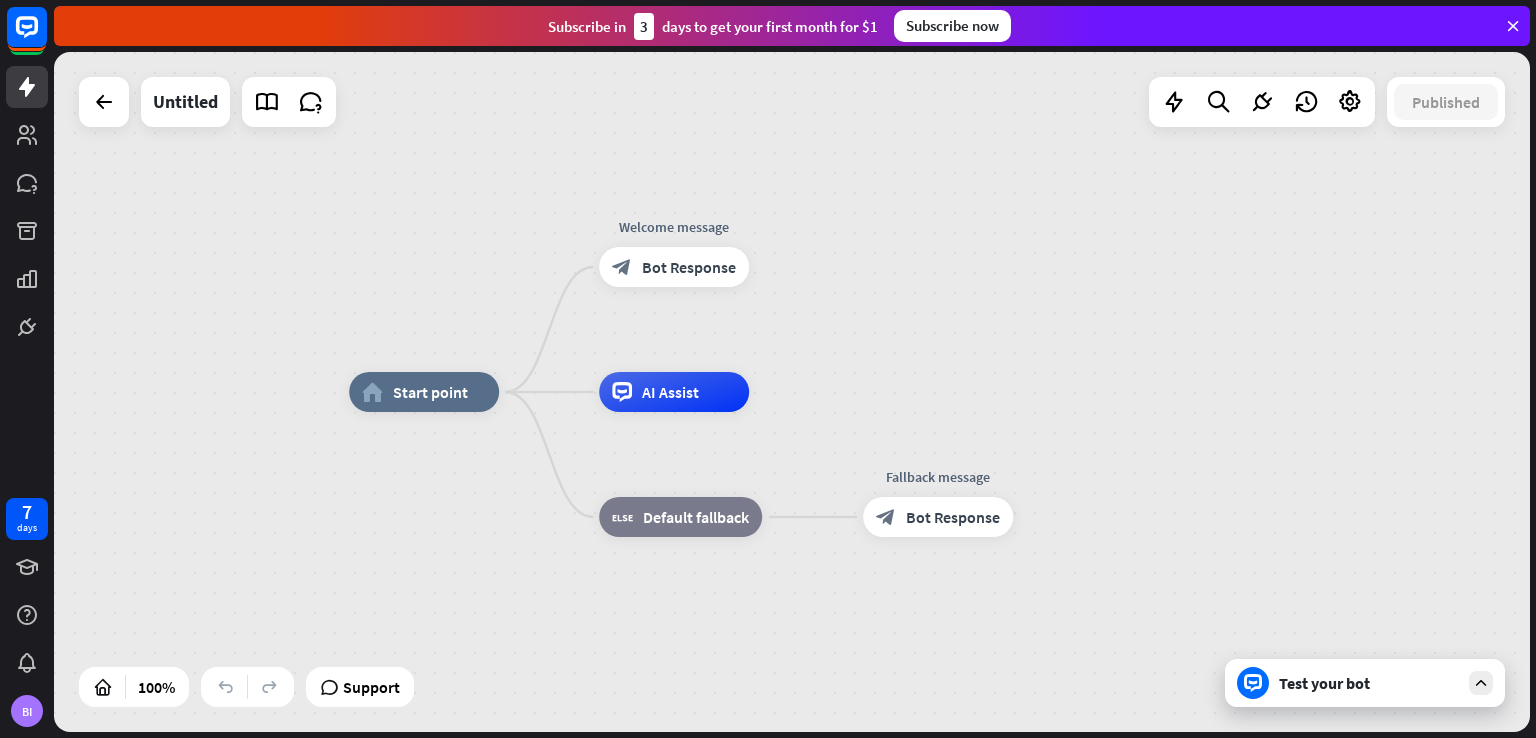 click 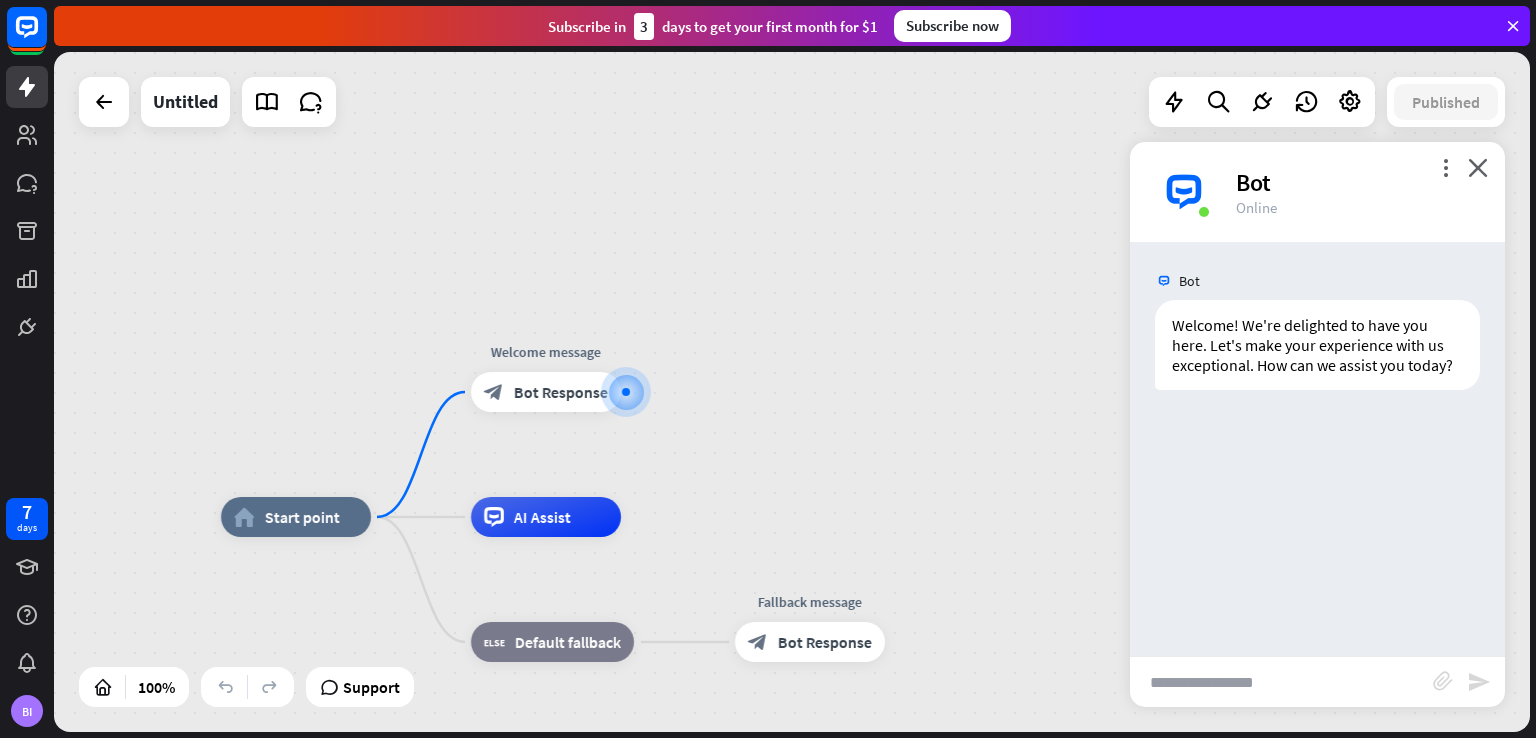 click at bounding box center (1281, 682) 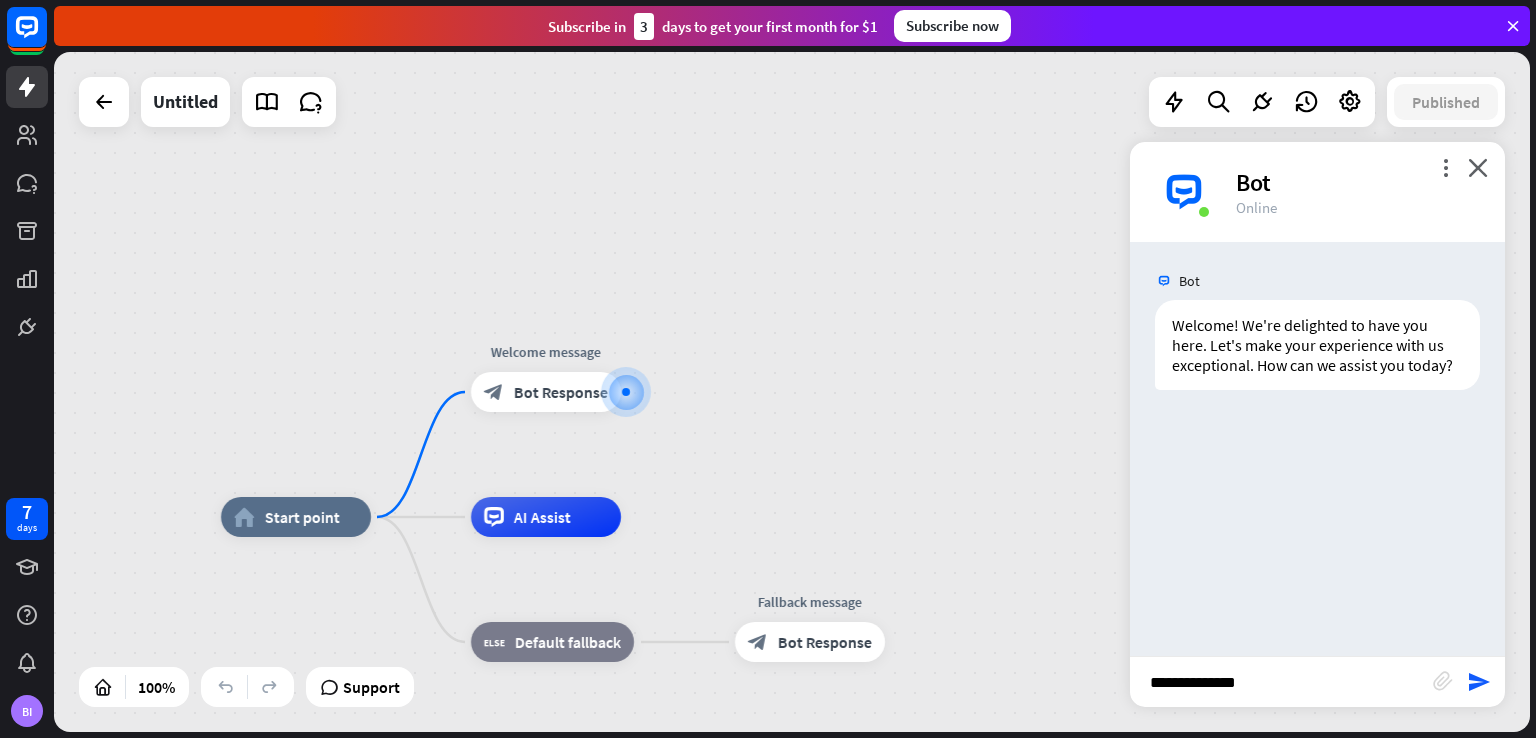 type on "**********" 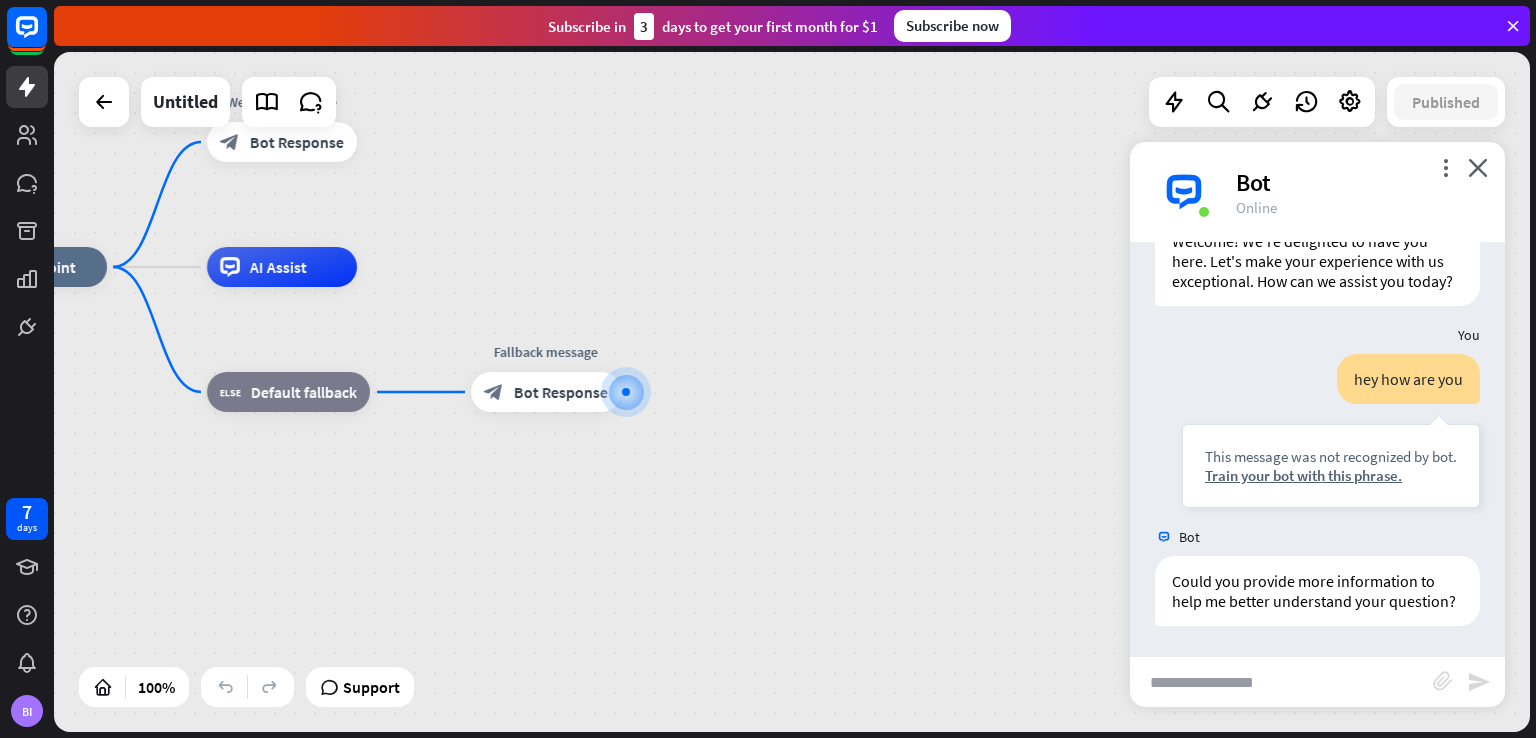 scroll, scrollTop: 124, scrollLeft: 0, axis: vertical 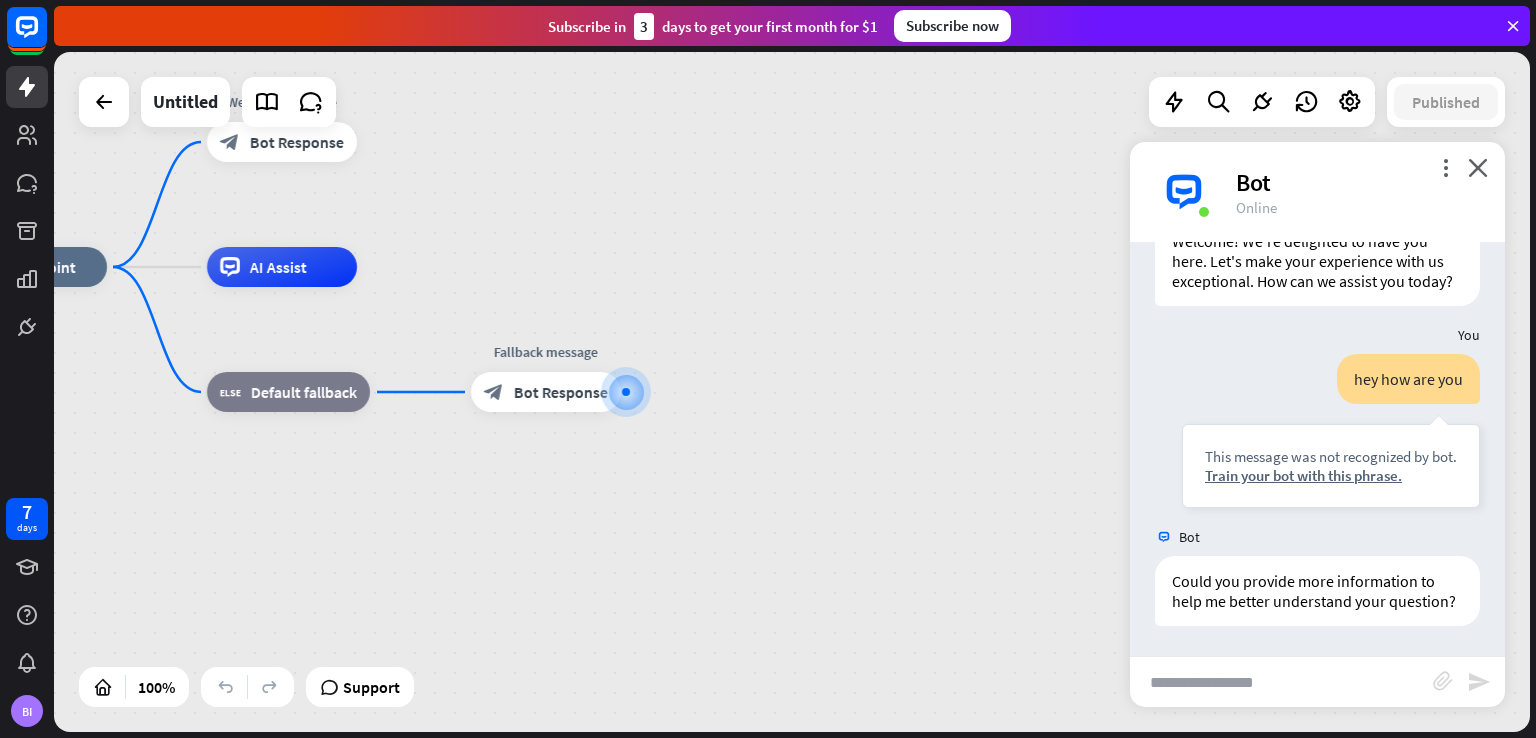 click on "home_2   Start point                 Welcome message   block_bot_response   Bot Response                     AI Assist                   block_fallback   Default fallback                 Fallback message   block_bot_response   Bot Response" at bounding box center (695, 607) 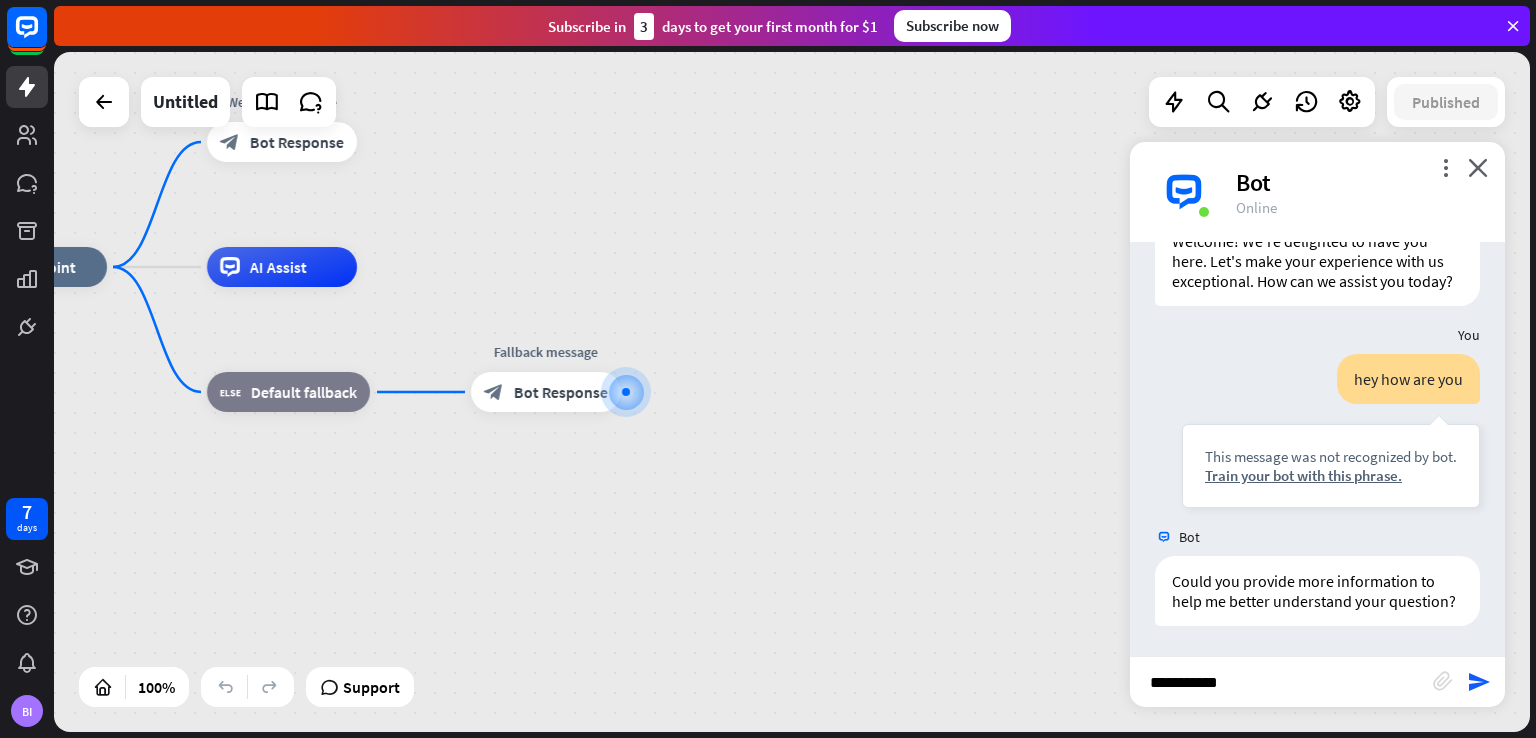 type on "**********" 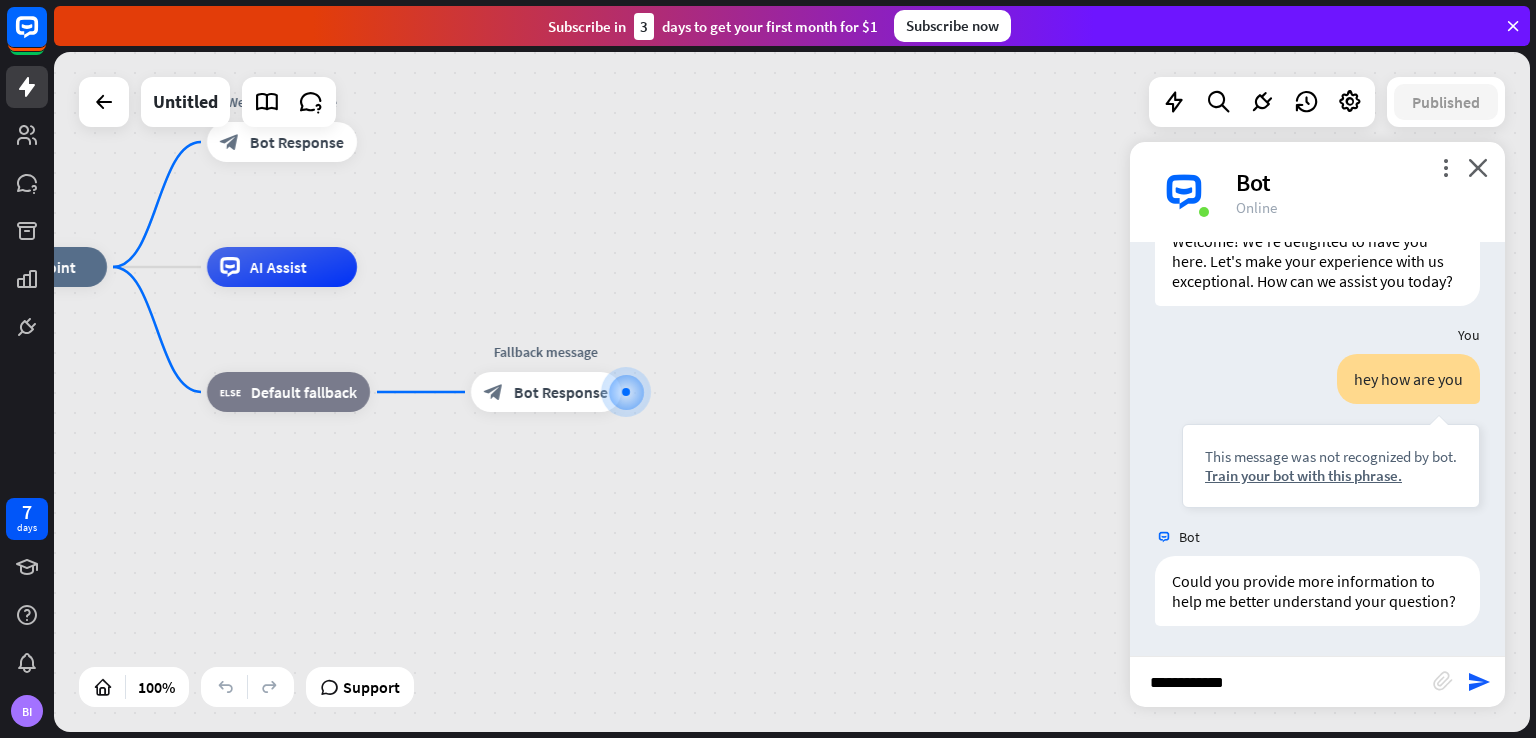 type 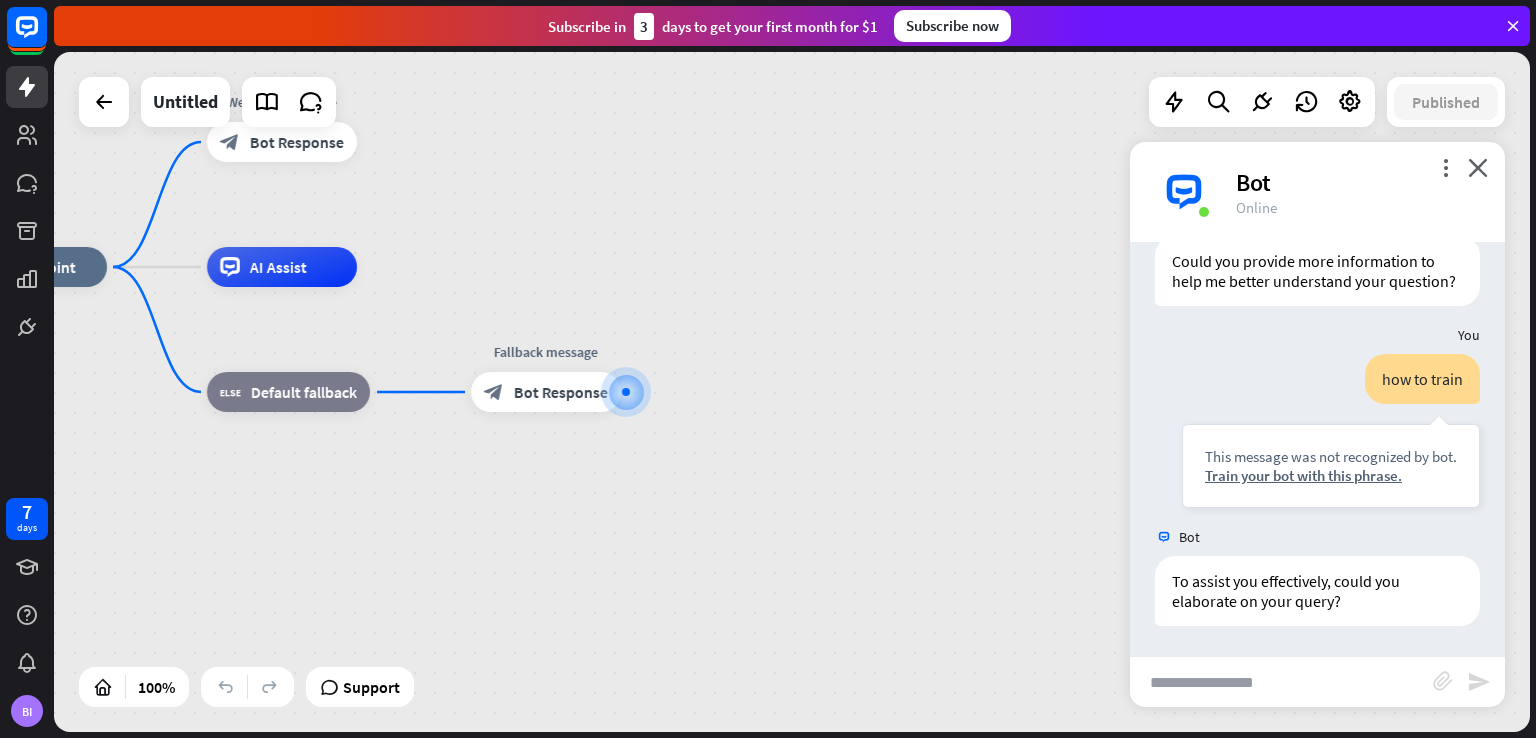 scroll, scrollTop: 443, scrollLeft: 0, axis: vertical 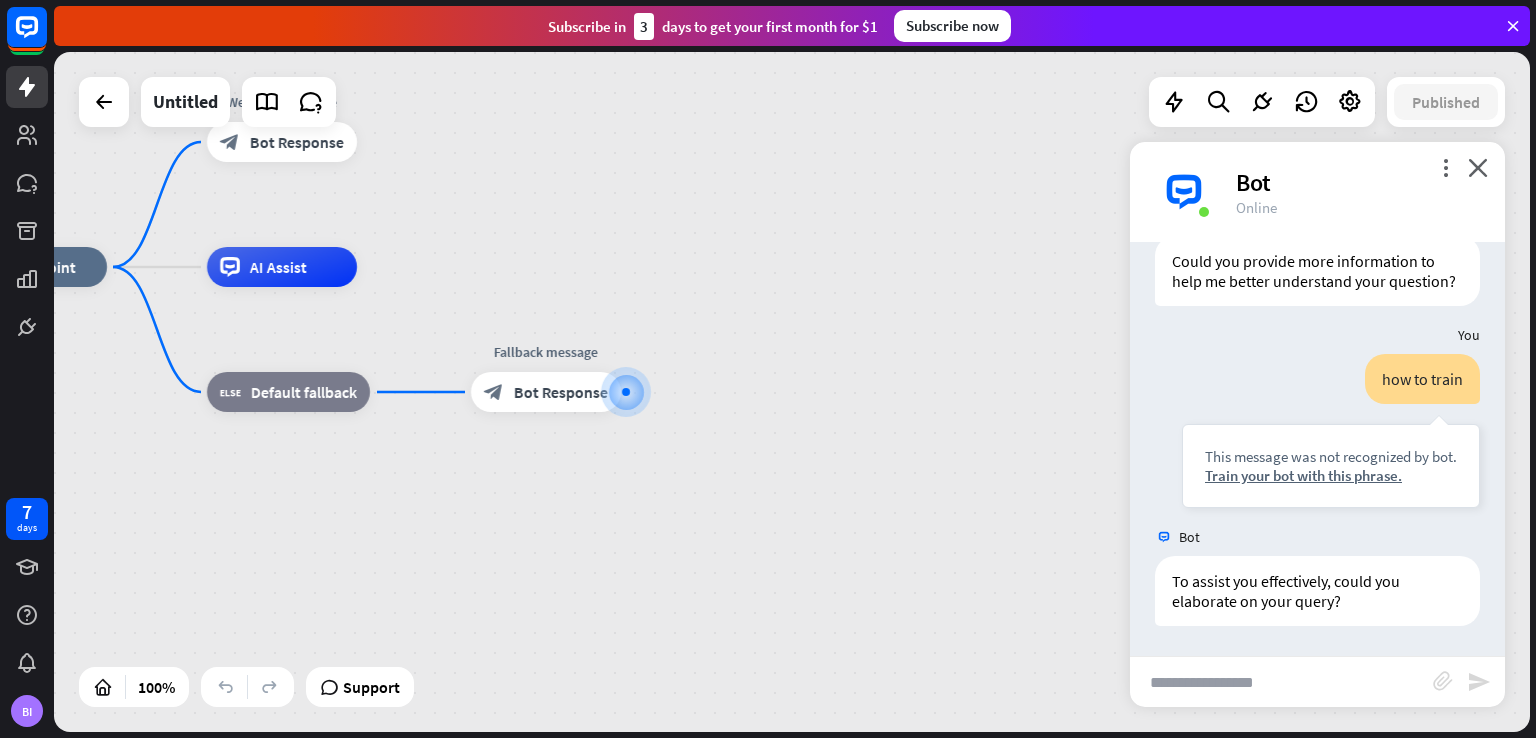 click on "home_2   Start point                 Welcome message   block_bot_response   Bot Response                     AI Assist                   block_fallback   Default fallback                 Fallback message   block_bot_response   Bot Response" at bounding box center (695, 607) 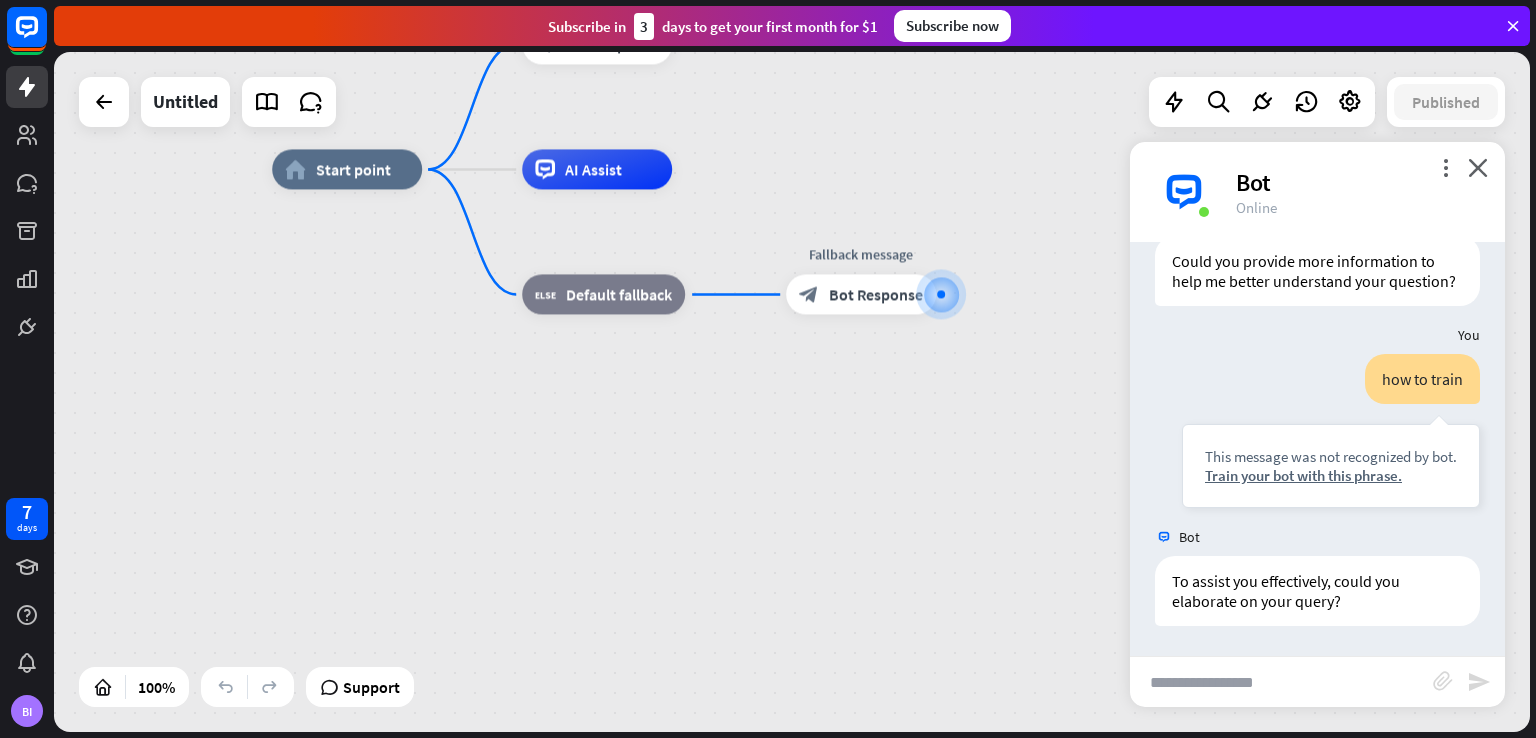 click at bounding box center (104, 102) 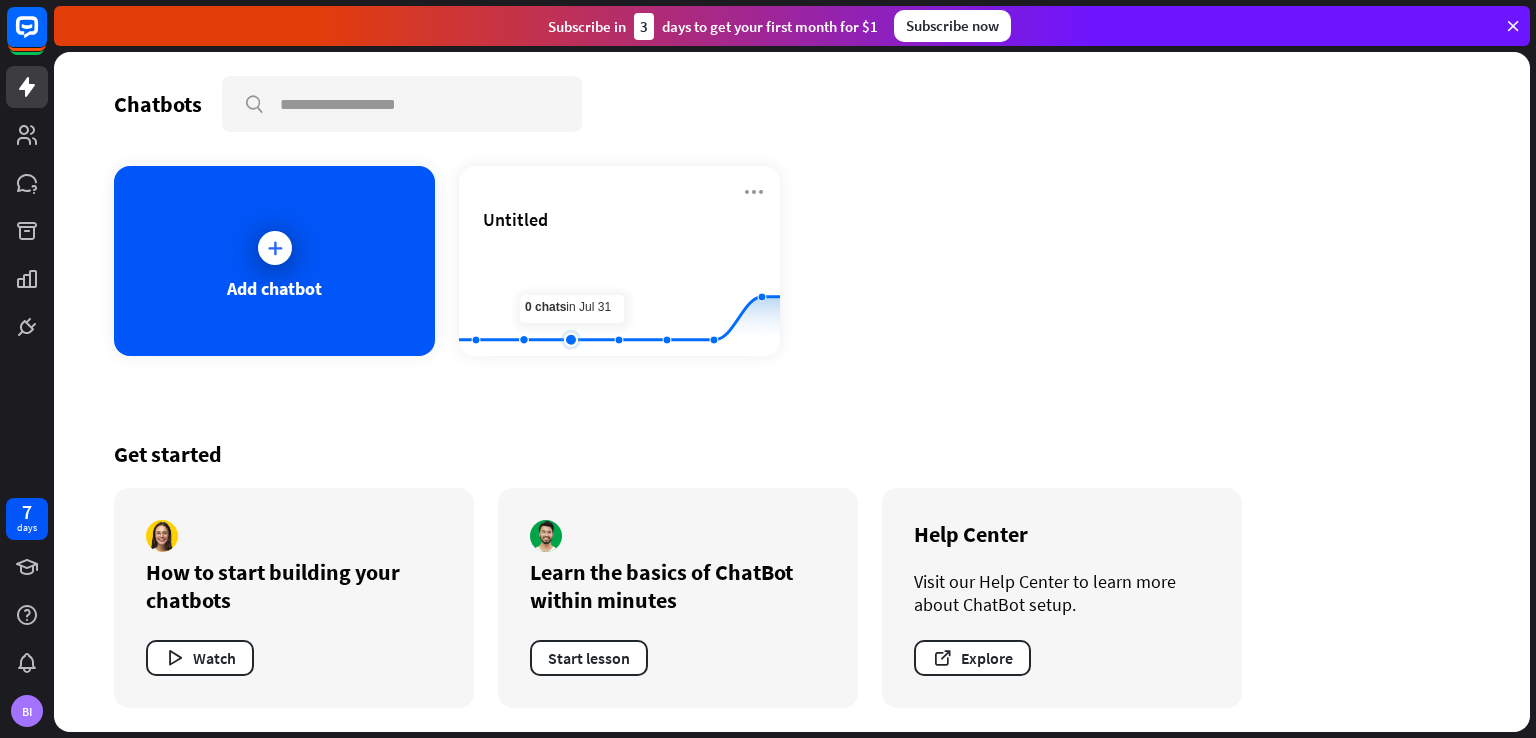 click 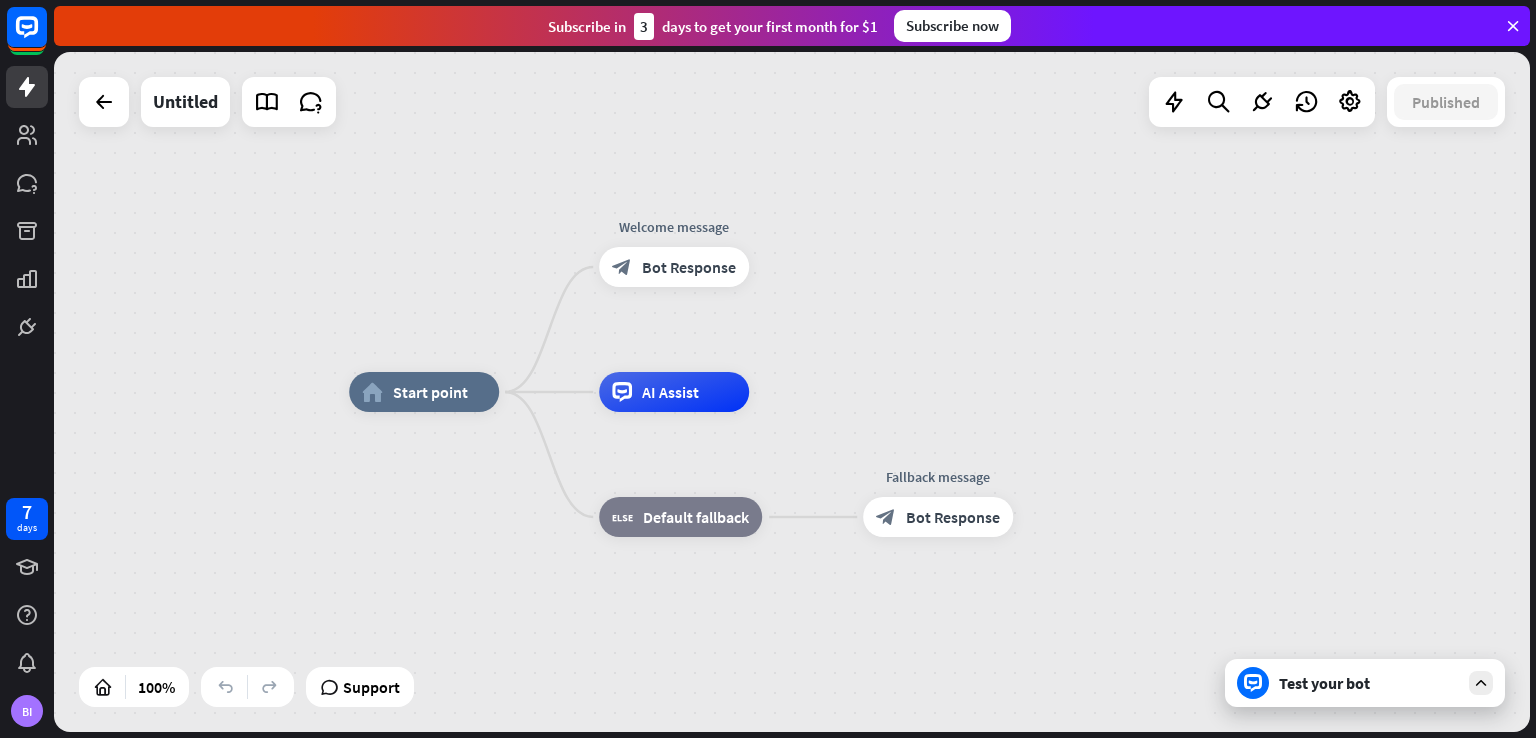 click at bounding box center (1262, 102) 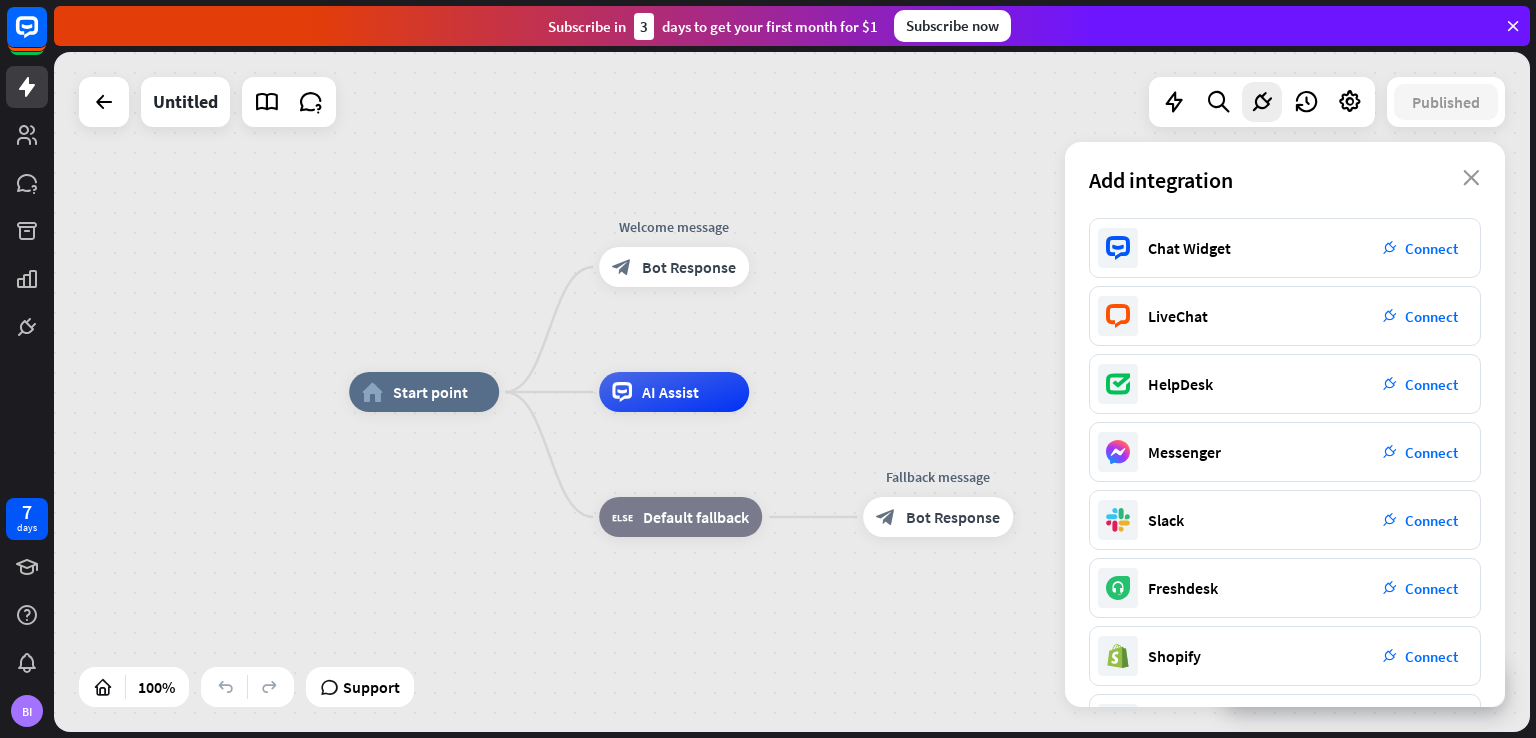 click on "home_2   Start point                 Welcome message   block_bot_response   Bot Response                     AI Assist                   block_fallback   Default fallback                 Fallback message   block_bot_response   Bot Response" at bounding box center (792, 392) 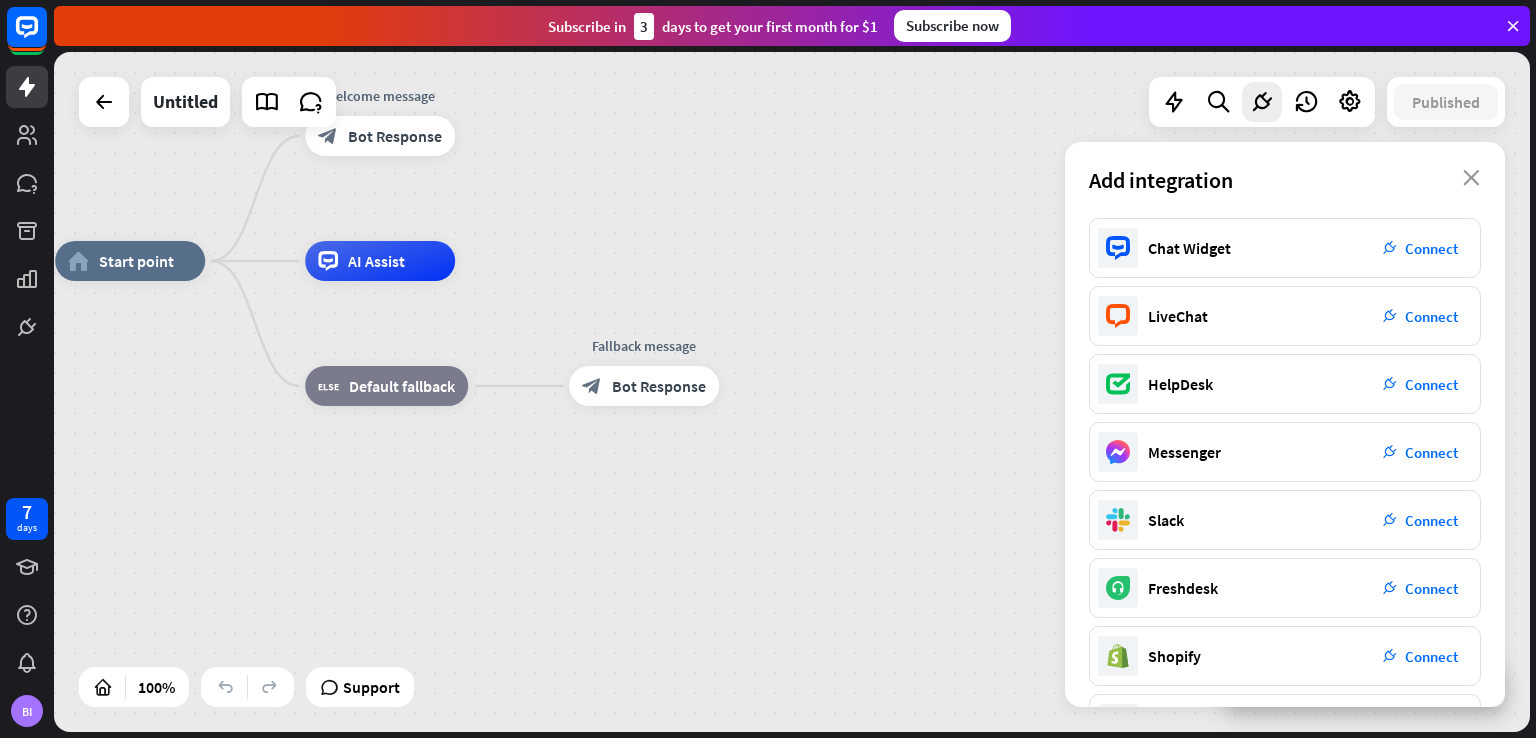drag, startPoint x: 1013, startPoint y: 196, endPoint x: 664, endPoint y: 11, distance: 395.00125 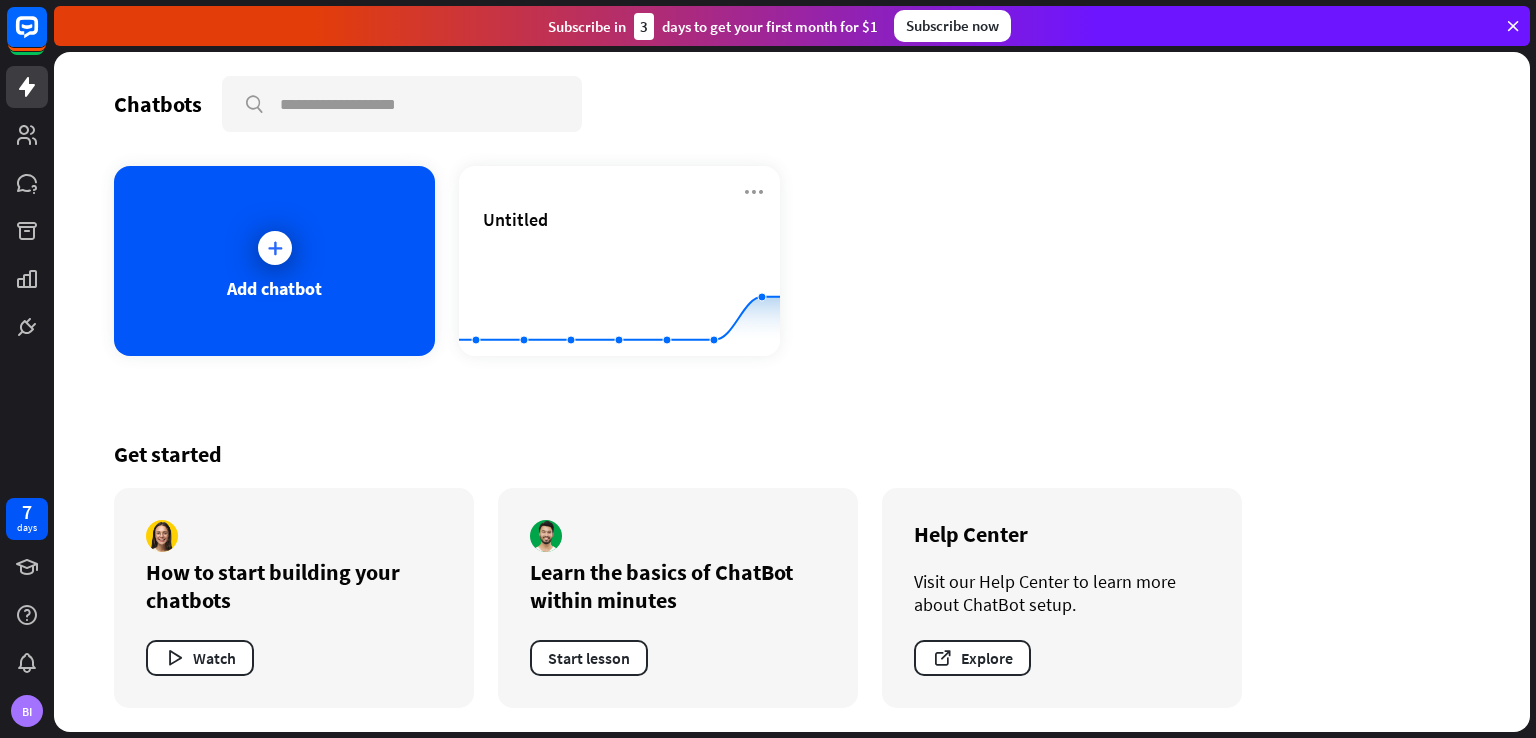click on "Chatbots   search         Add chatbot
Untitled
Created with Highcharts 10.1.0 0 1 2   Get started
How to start building your chatbots
Watch
Learn the basics of ChatBot within minutes
Start lesson
Help Center
Visit our Help Center to learn more about ChatBot
setup.
Explore" at bounding box center (792, 392) 